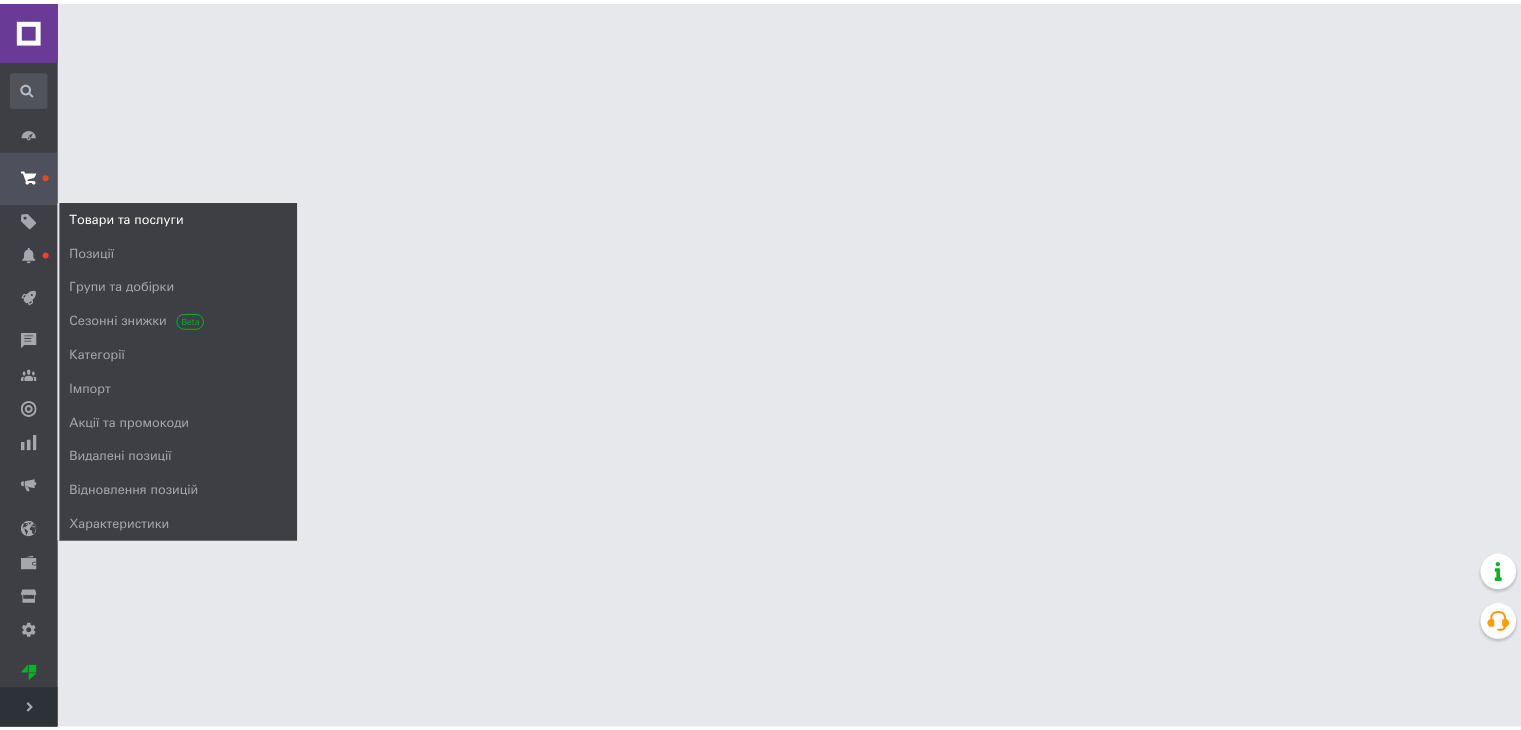 scroll, scrollTop: 0, scrollLeft: 0, axis: both 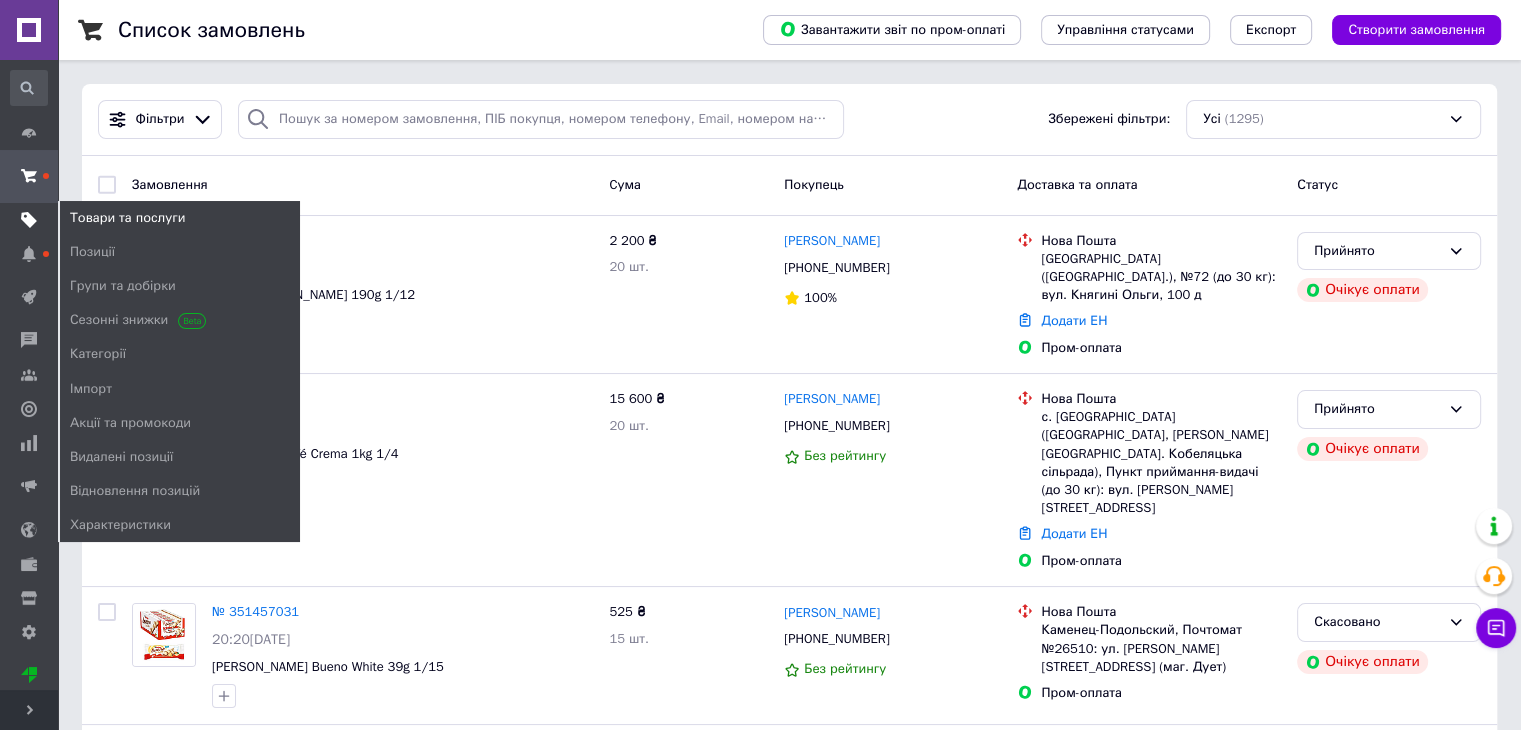 click 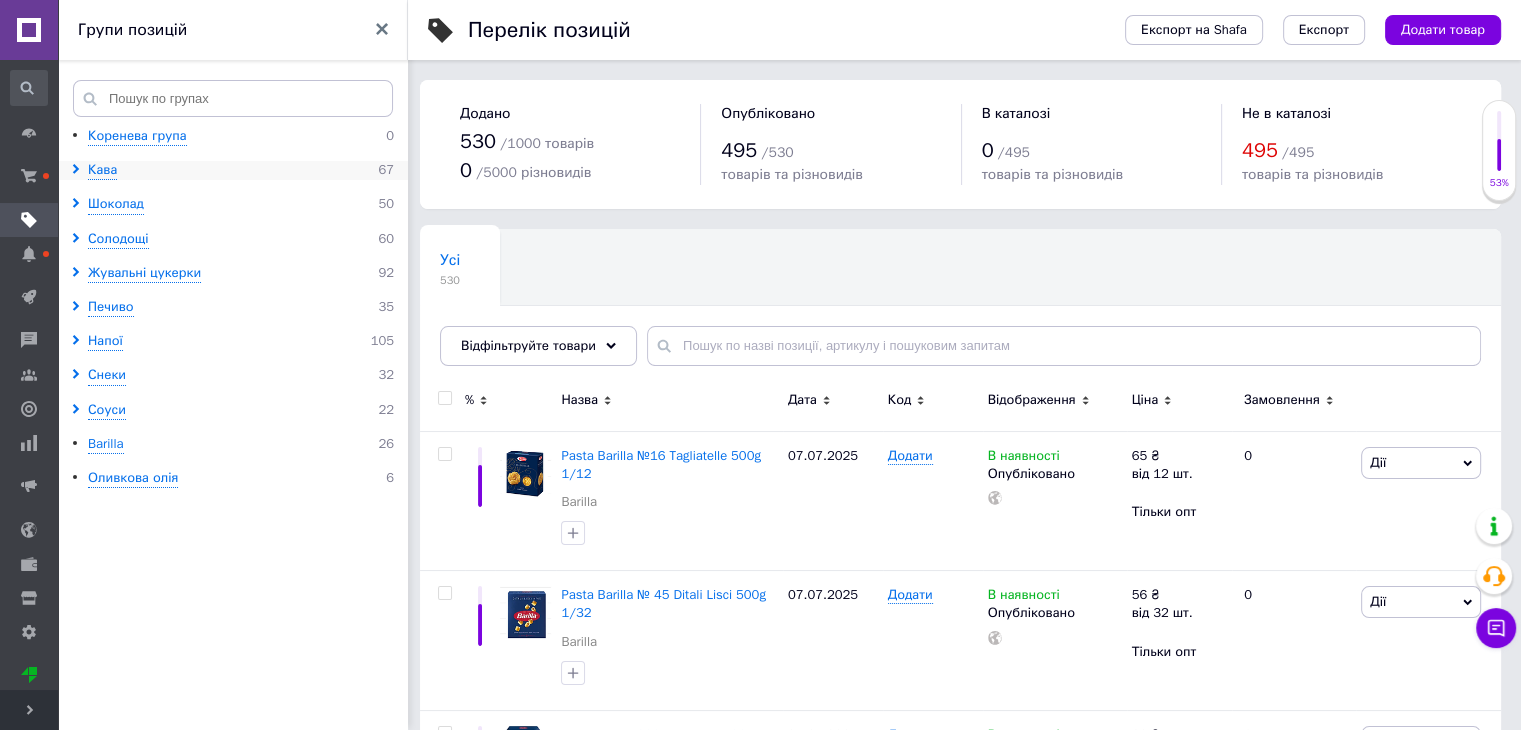 click at bounding box center (79, 170) 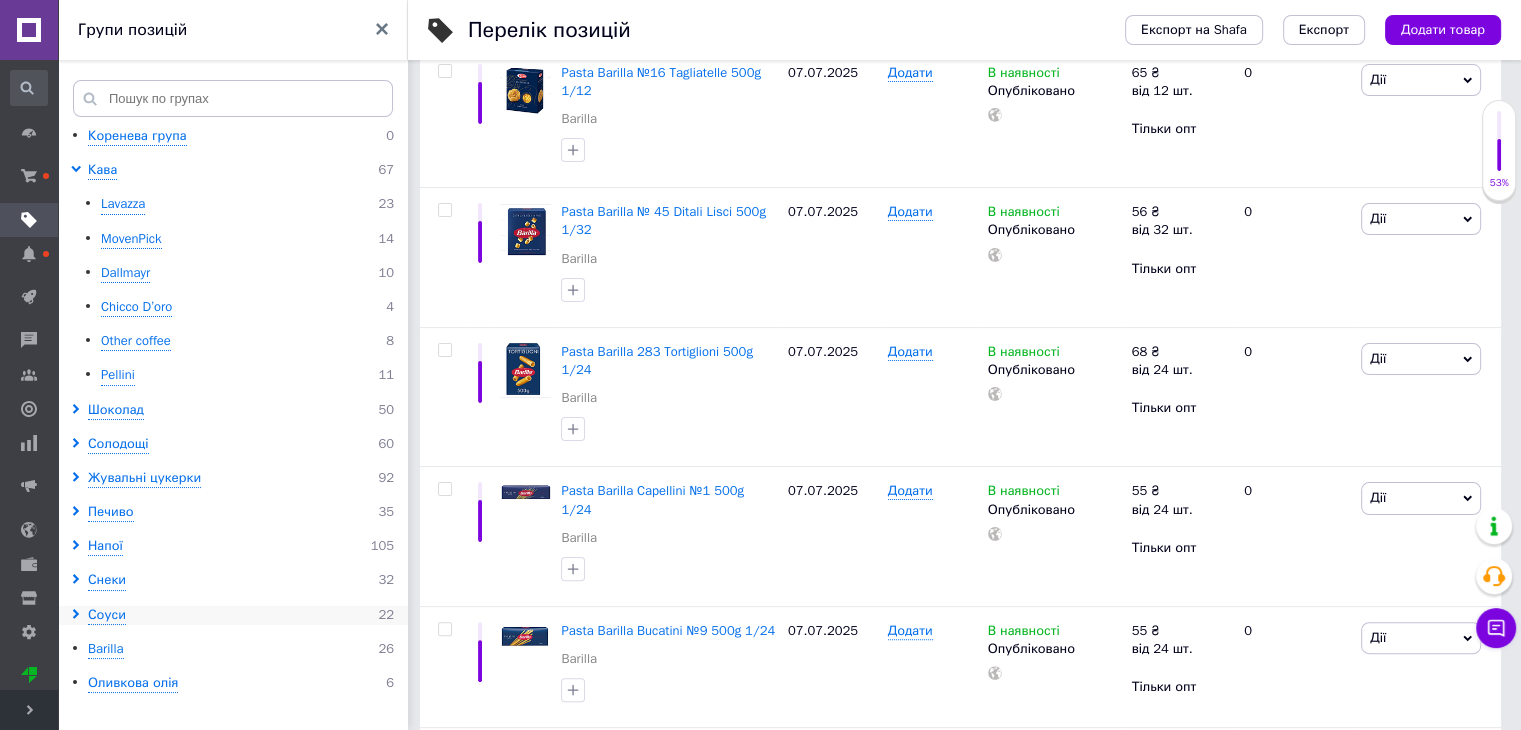 scroll, scrollTop: 384, scrollLeft: 0, axis: vertical 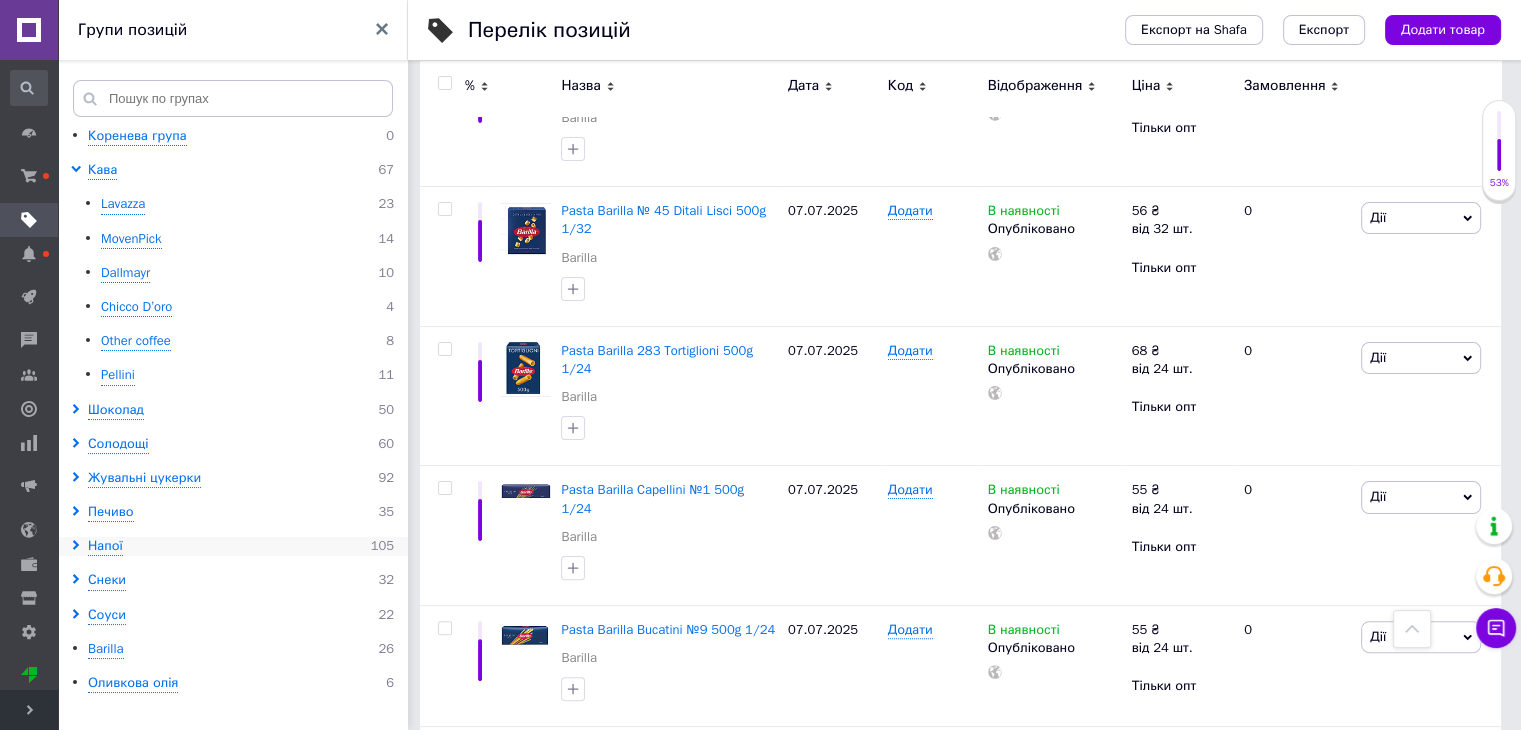 click 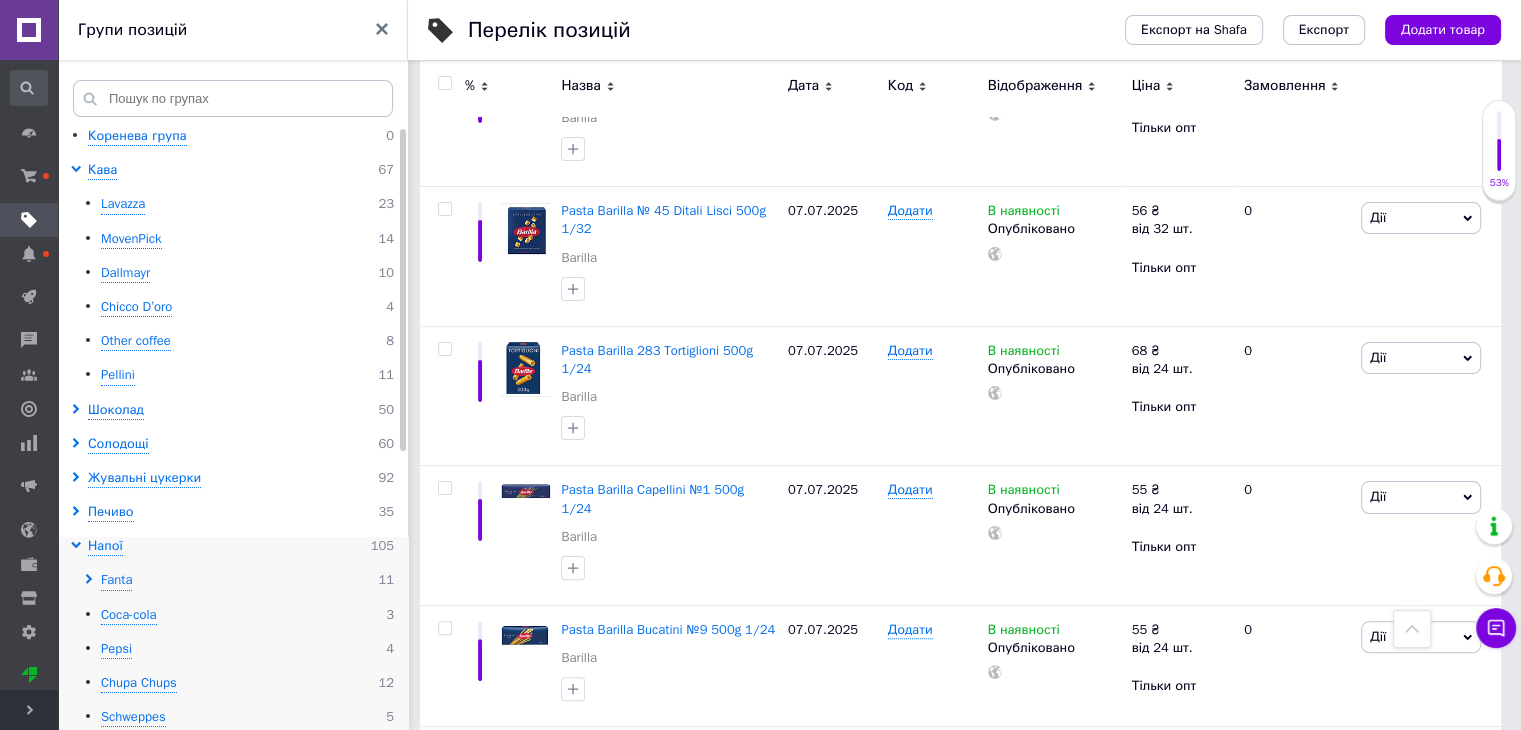 click 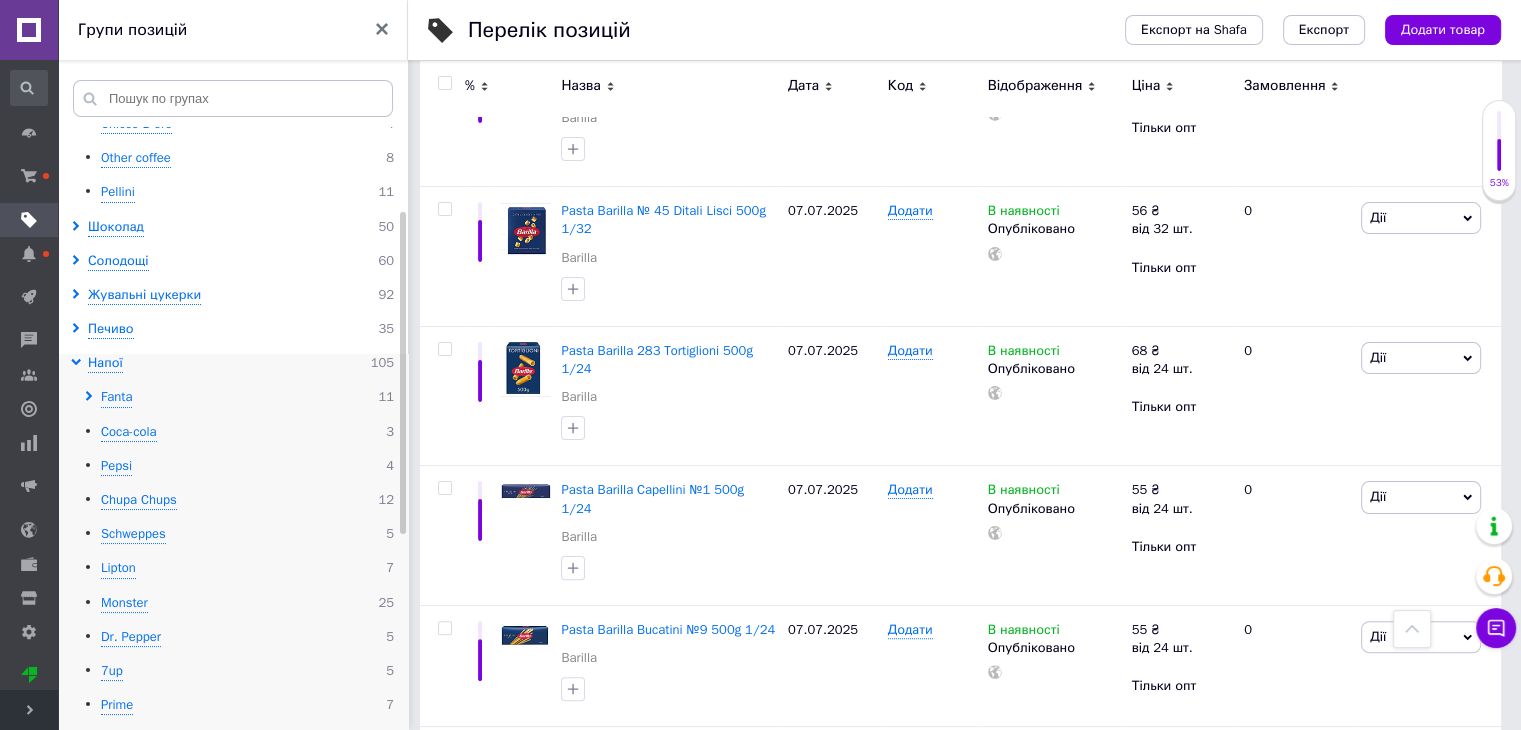 scroll, scrollTop: 184, scrollLeft: 0, axis: vertical 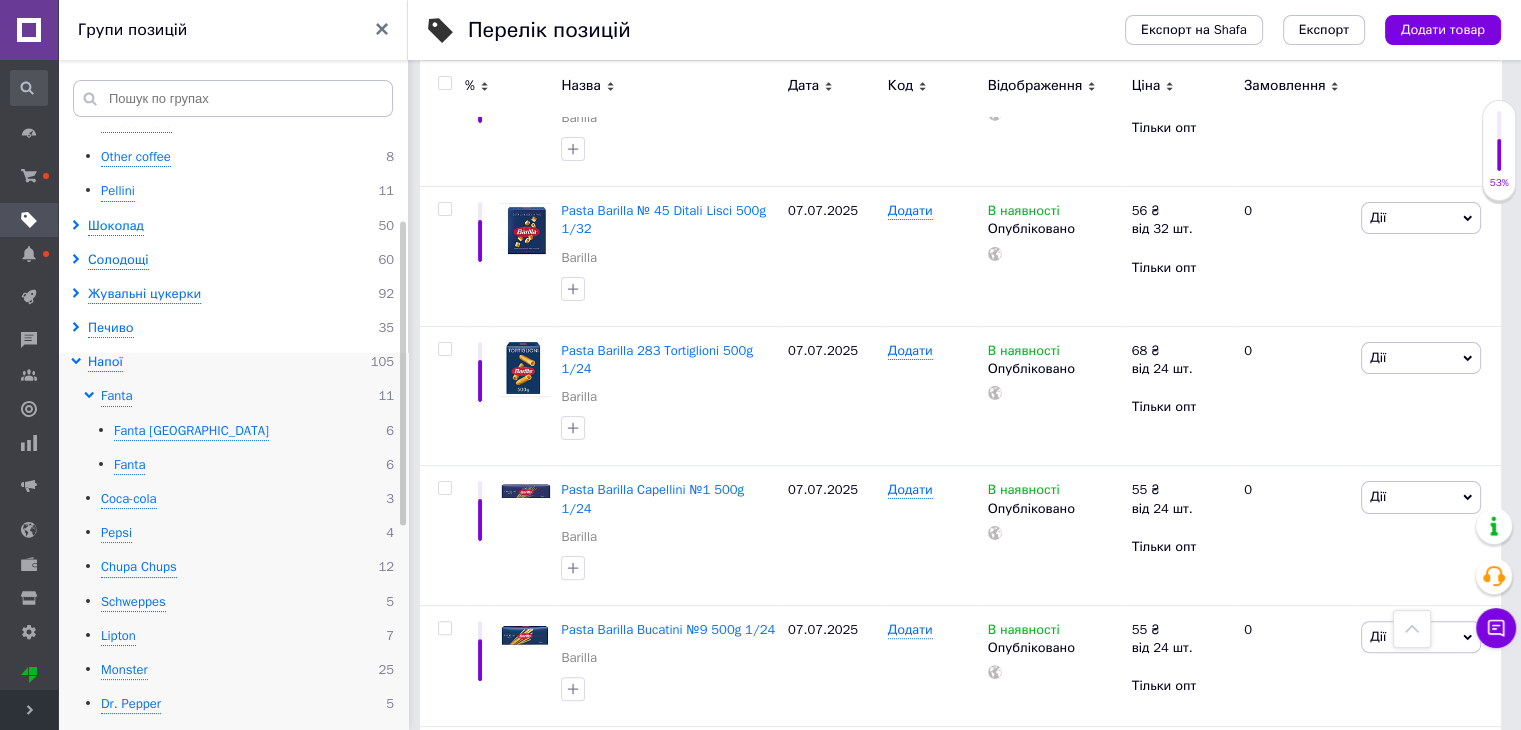 click on "Fanta 11 Fanta USA 6 Fanta 6" at bounding box center [232, 431] 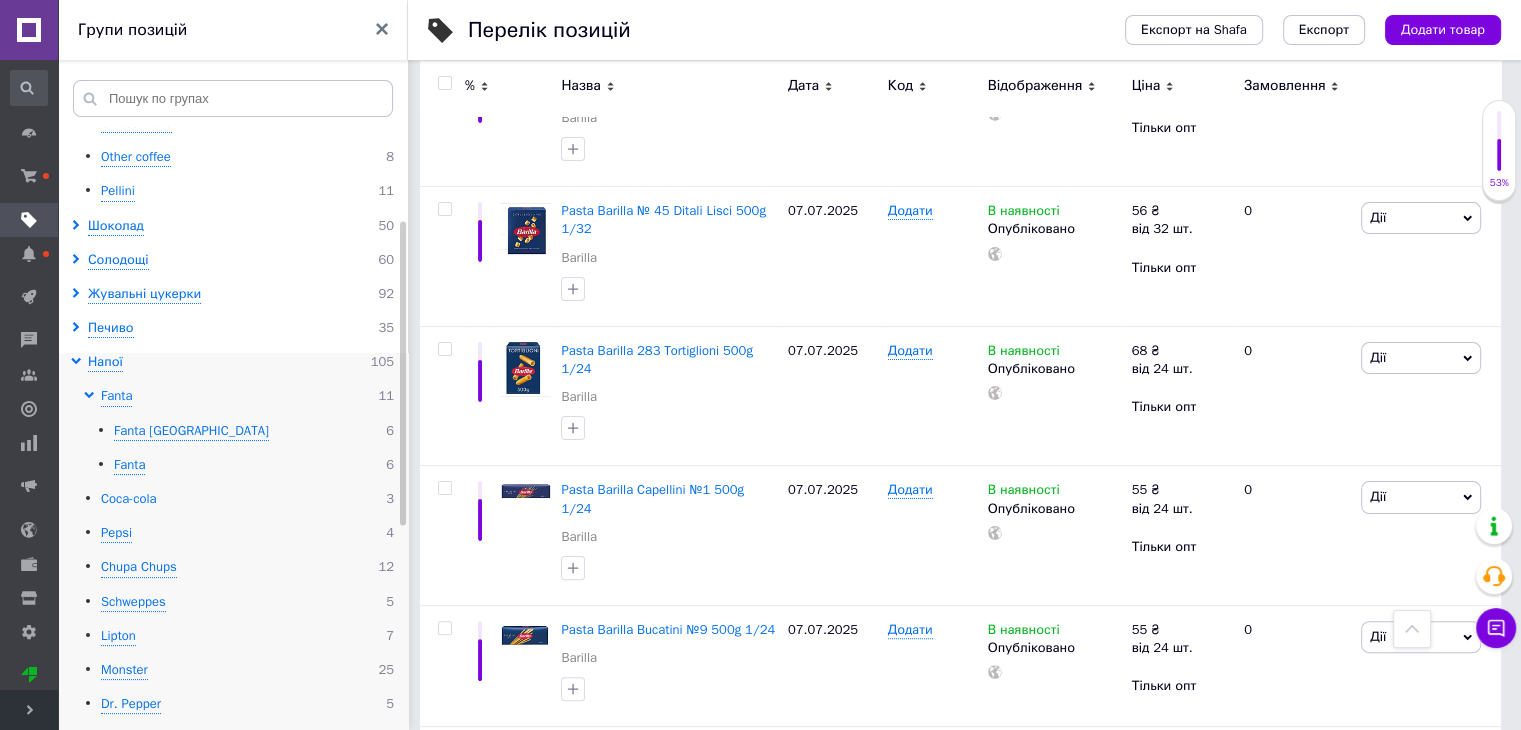 click on "Coca-cola" at bounding box center (129, 499) 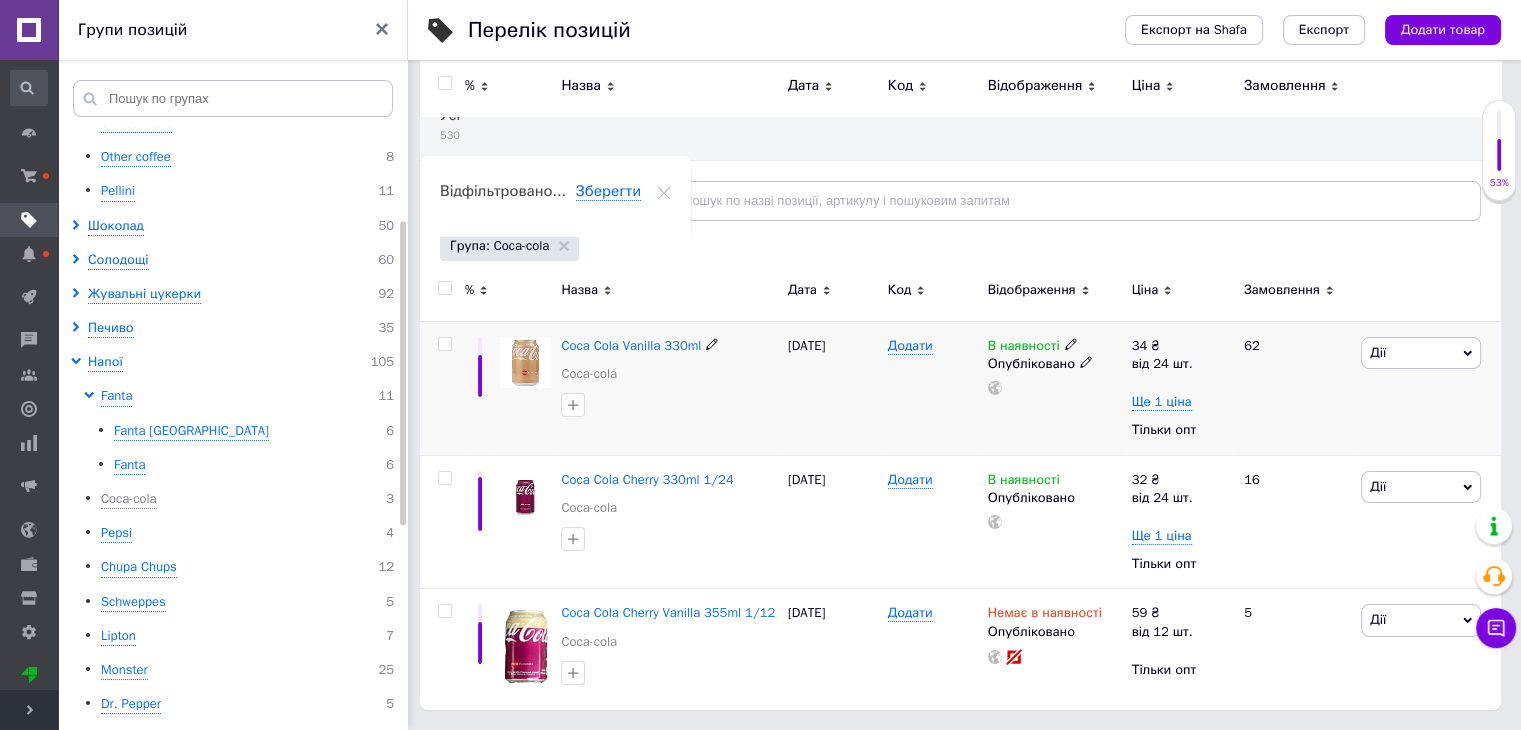 scroll, scrollTop: 144, scrollLeft: 0, axis: vertical 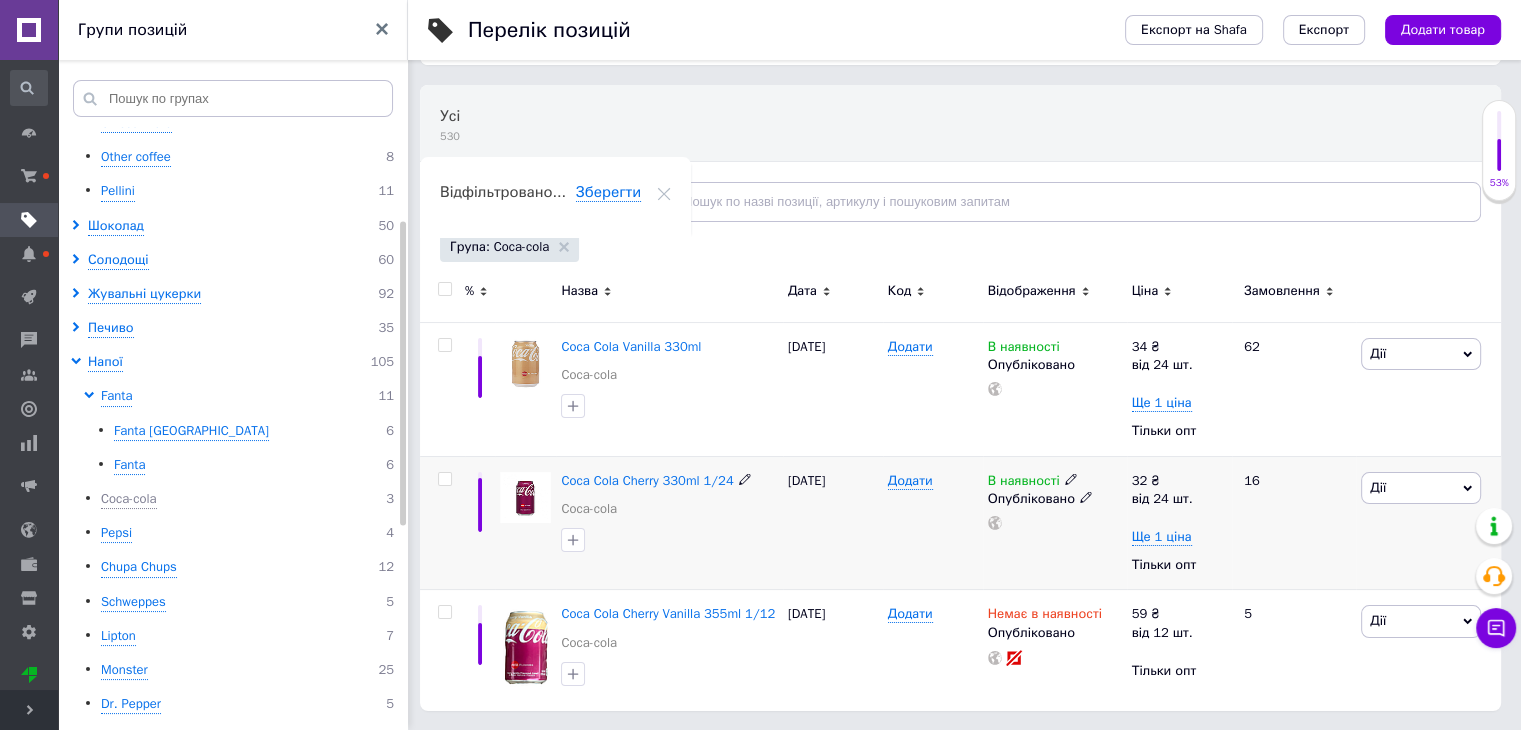 click on "В наявності" at bounding box center (1024, 483) 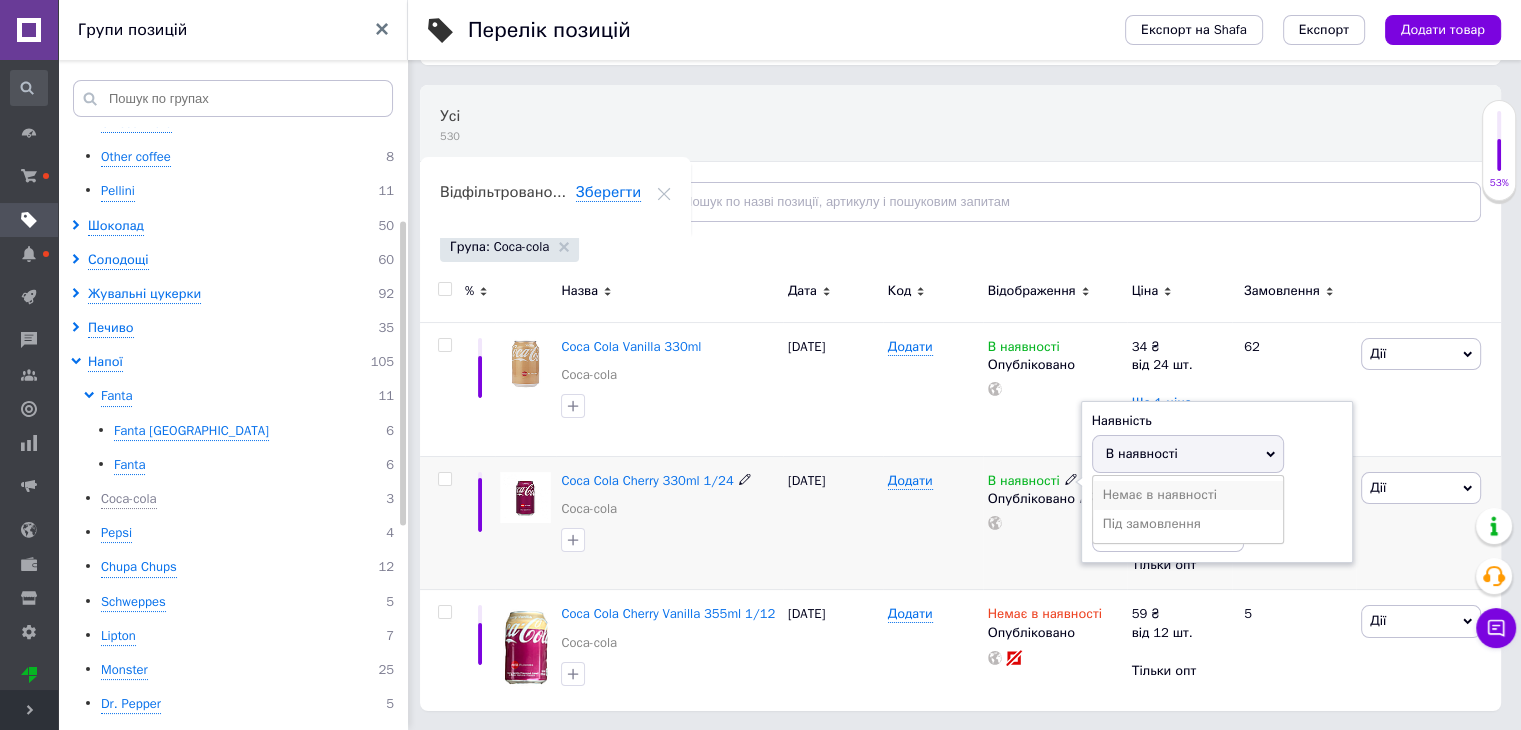 click on "Немає в наявності" at bounding box center (1188, 495) 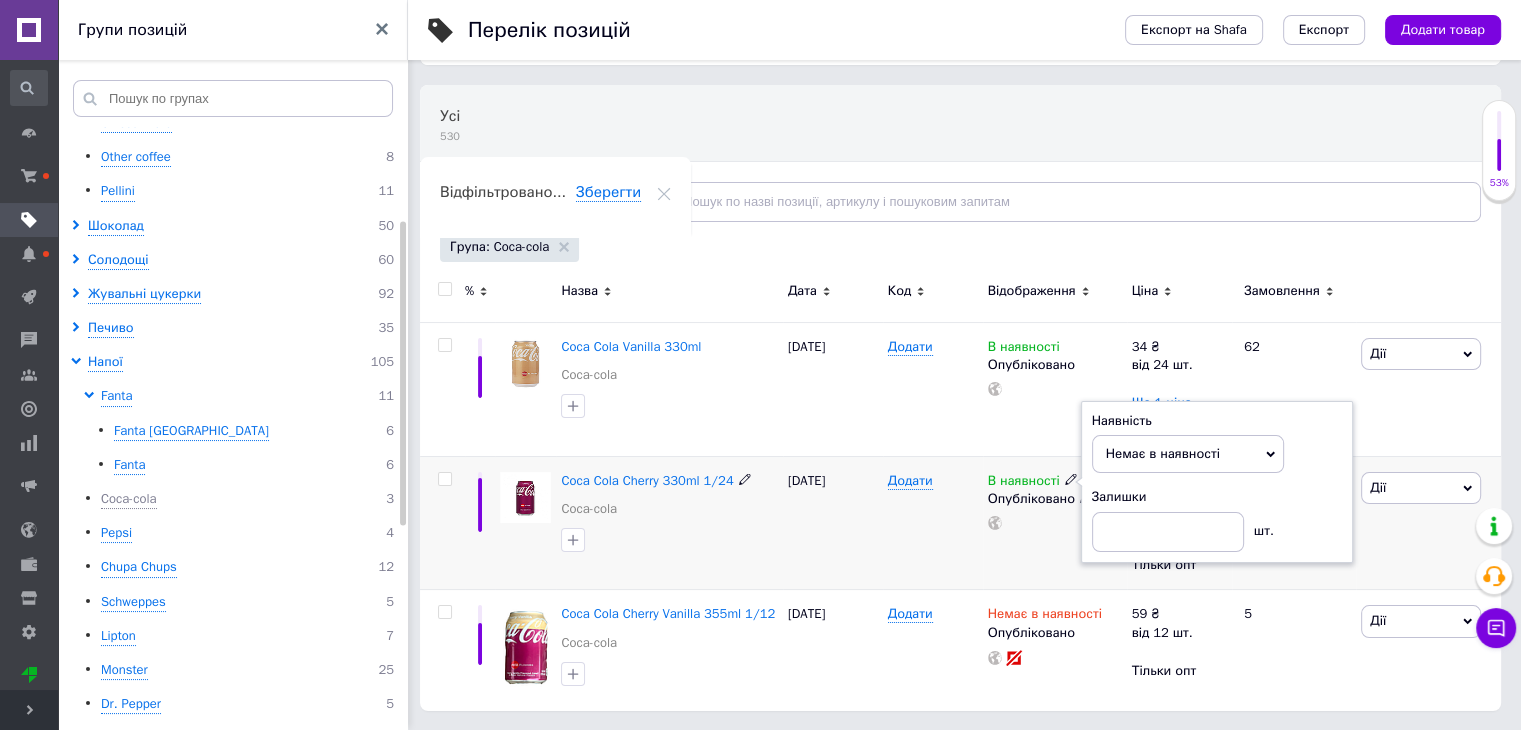 click on "[DATE]" at bounding box center [833, 523] 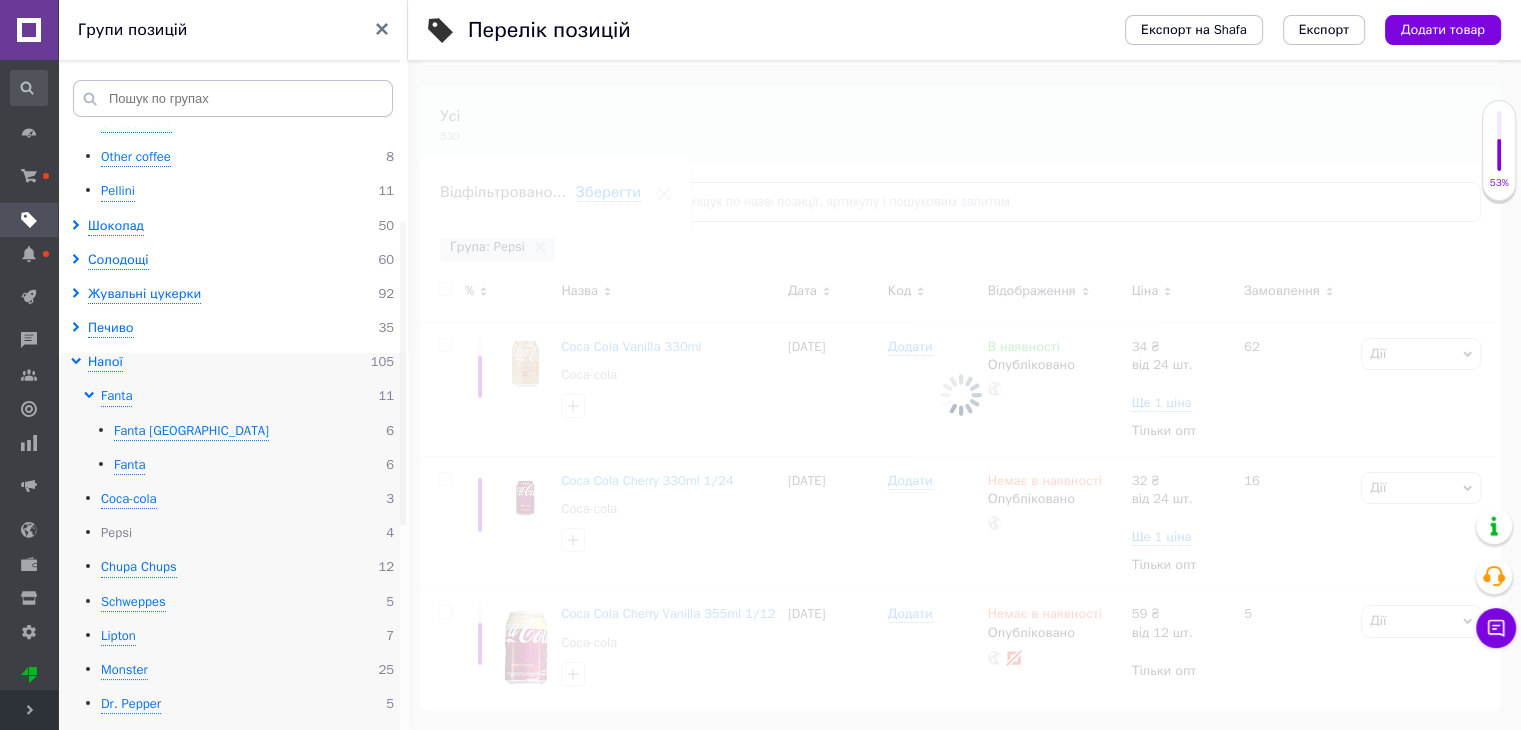 click on "Pepsi" at bounding box center (116, 533) 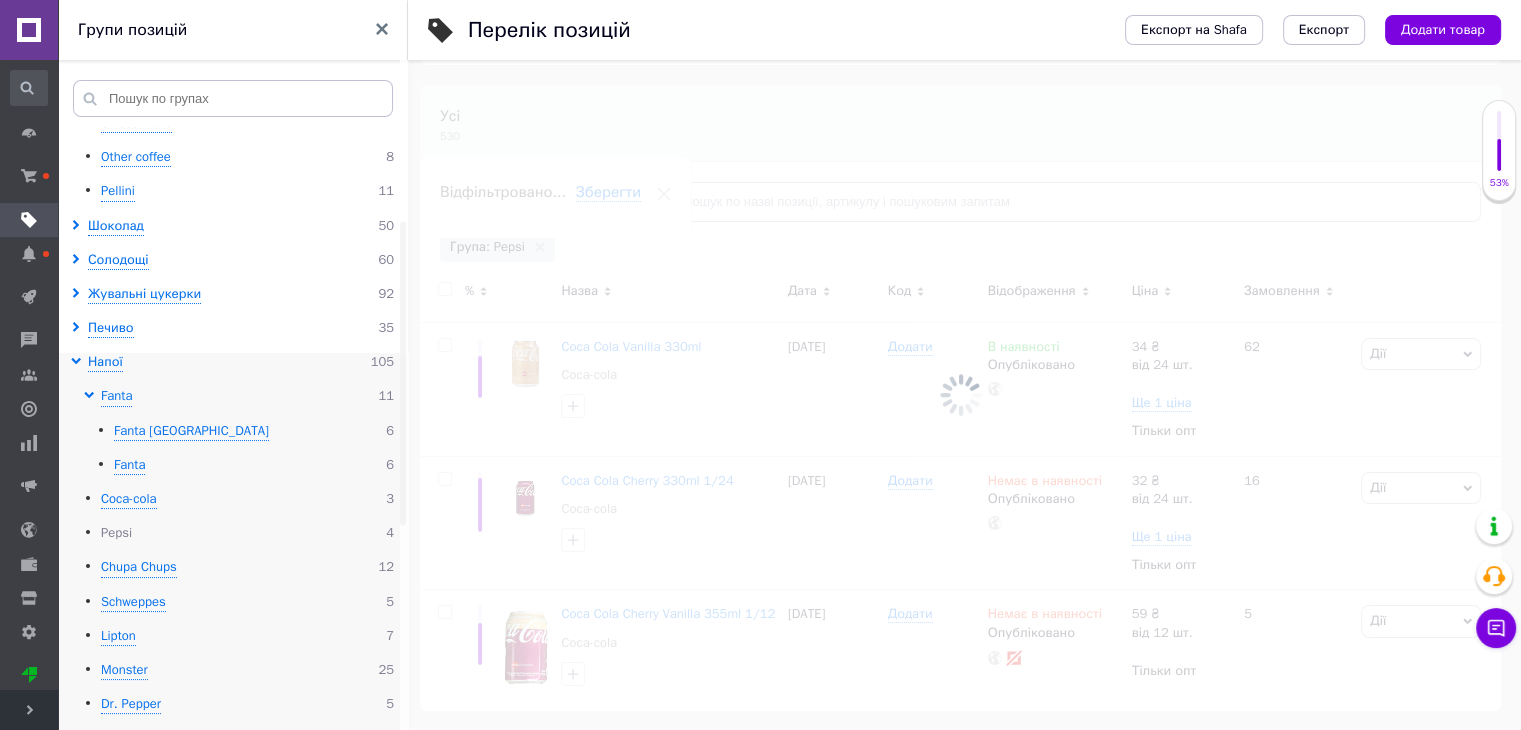 scroll, scrollTop: 252, scrollLeft: 0, axis: vertical 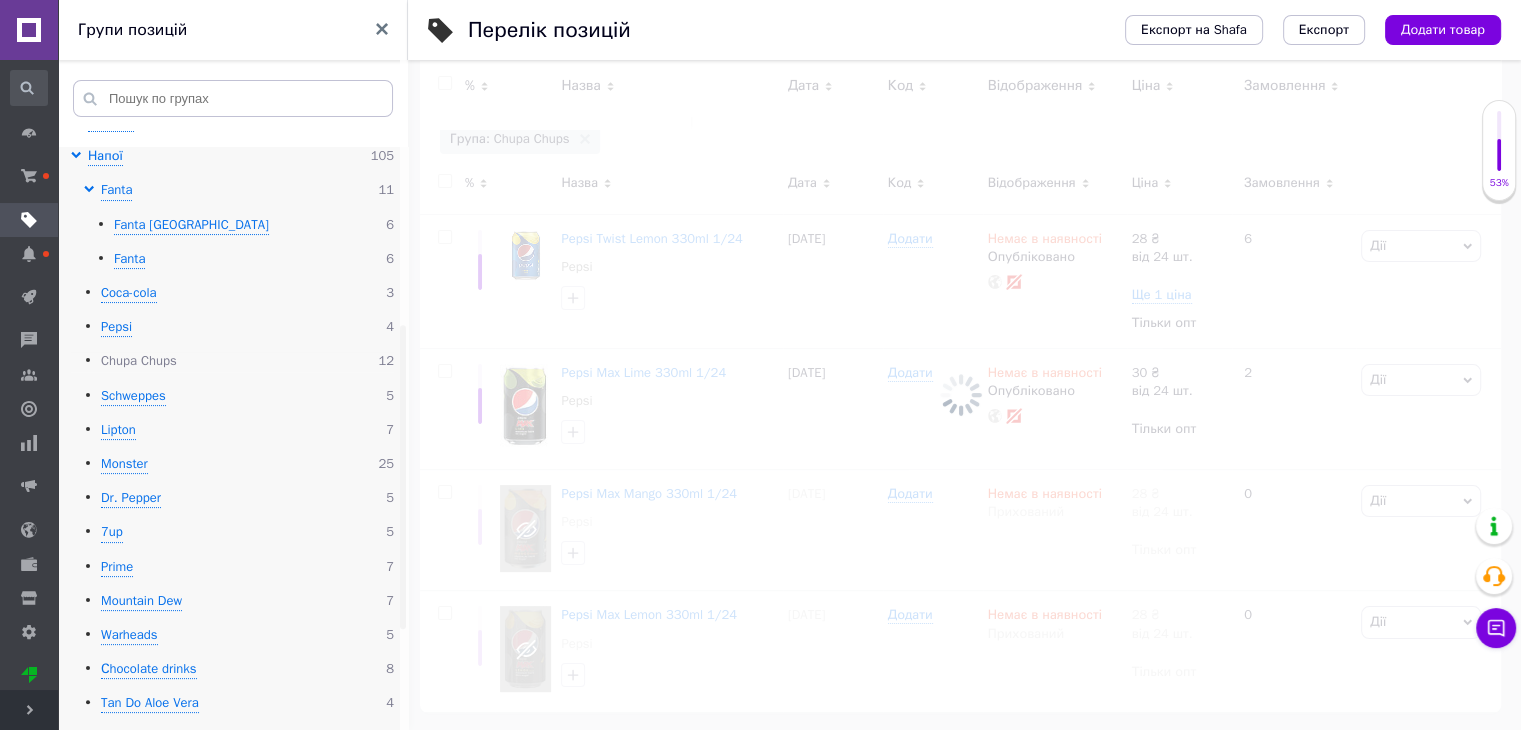 click on "Chupa Chups" at bounding box center [139, 361] 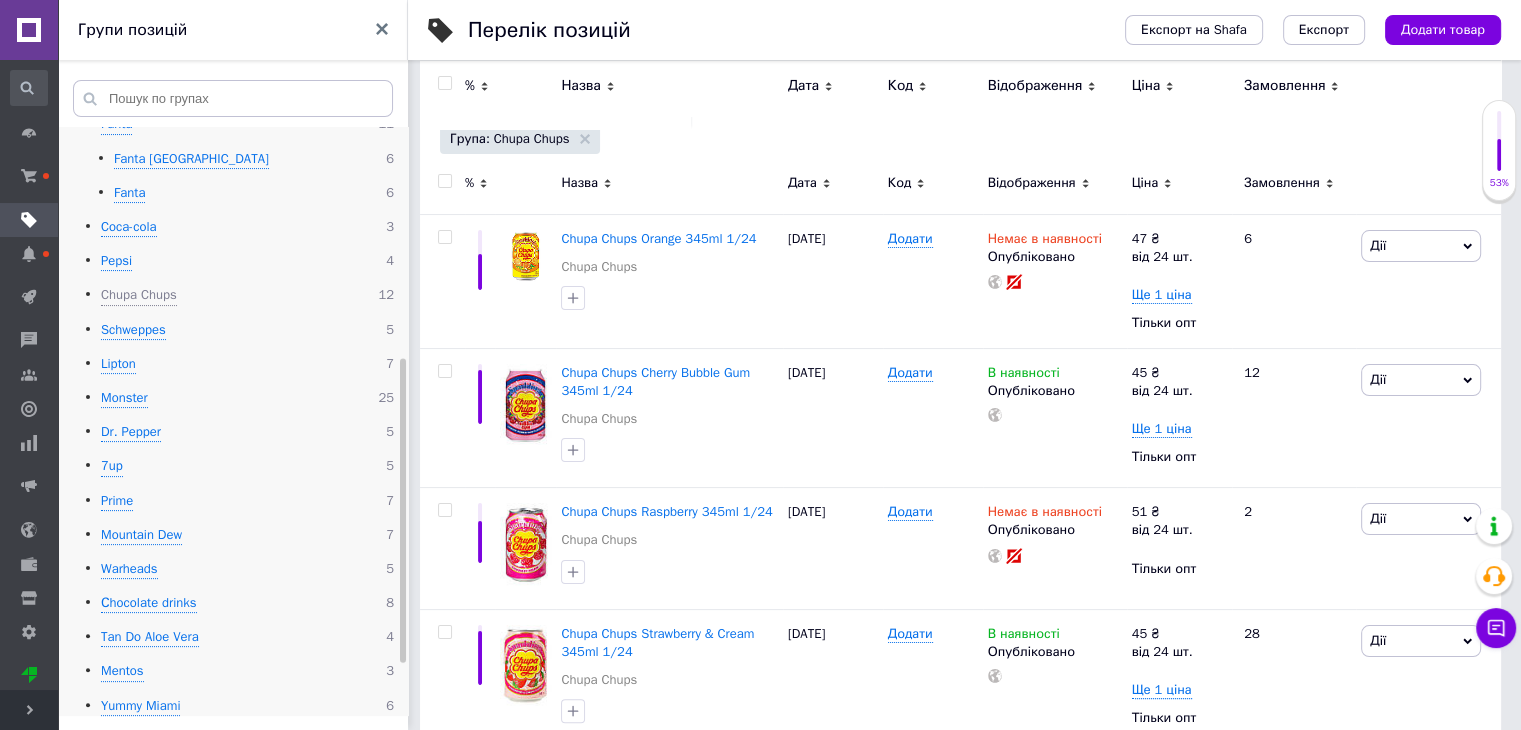 scroll, scrollTop: 458, scrollLeft: 0, axis: vertical 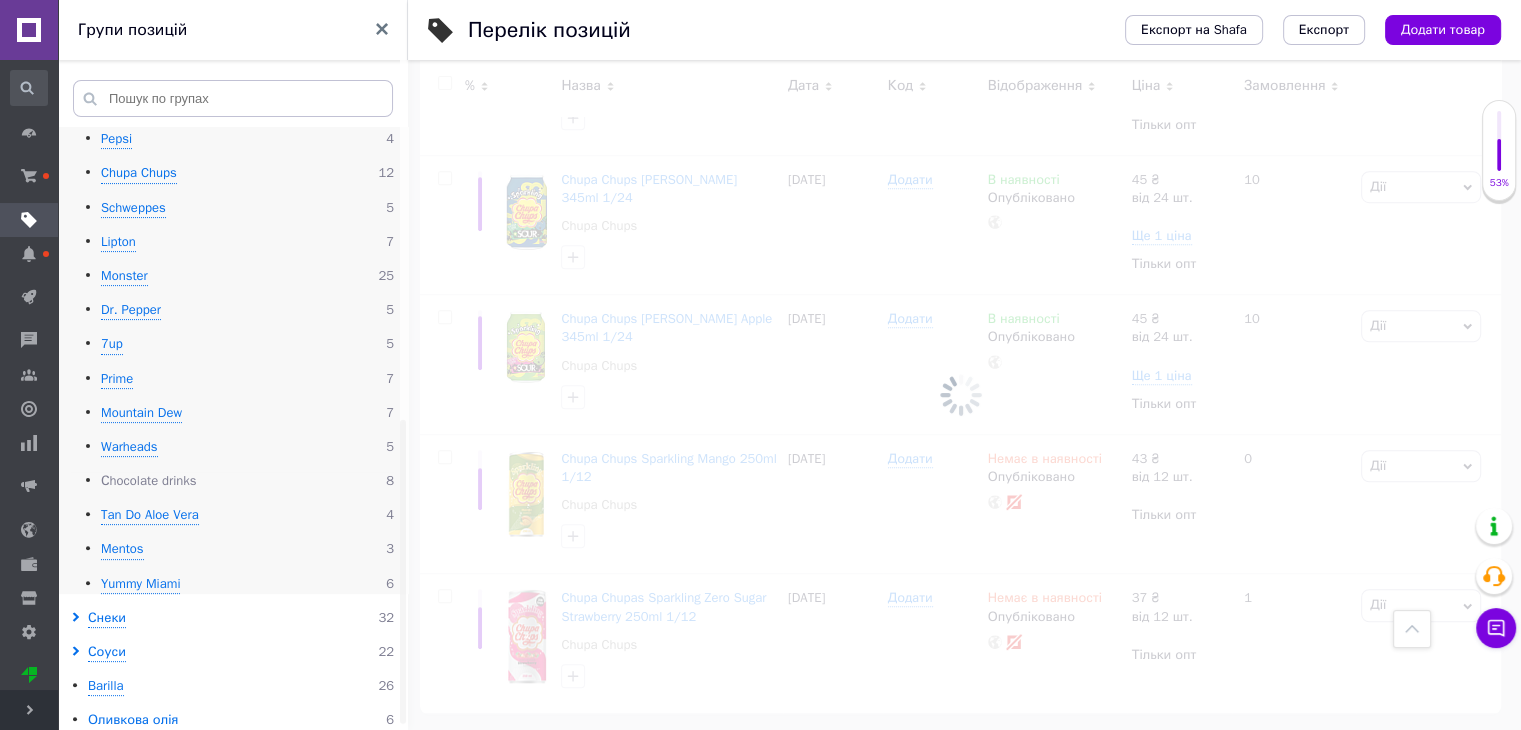 click on "Сhocolate drinks" at bounding box center (149, 481) 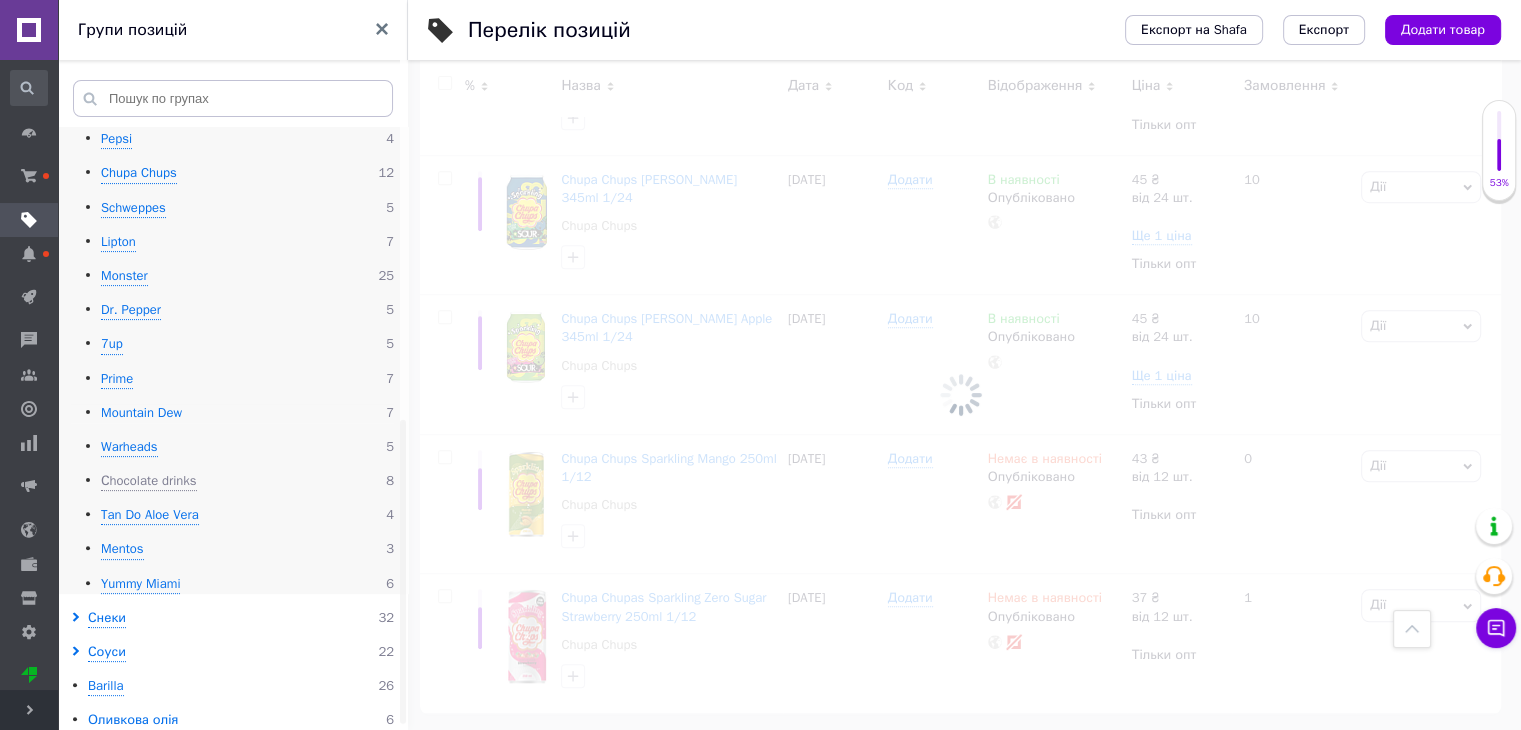 click on "Mountain Dew" at bounding box center [141, 413] 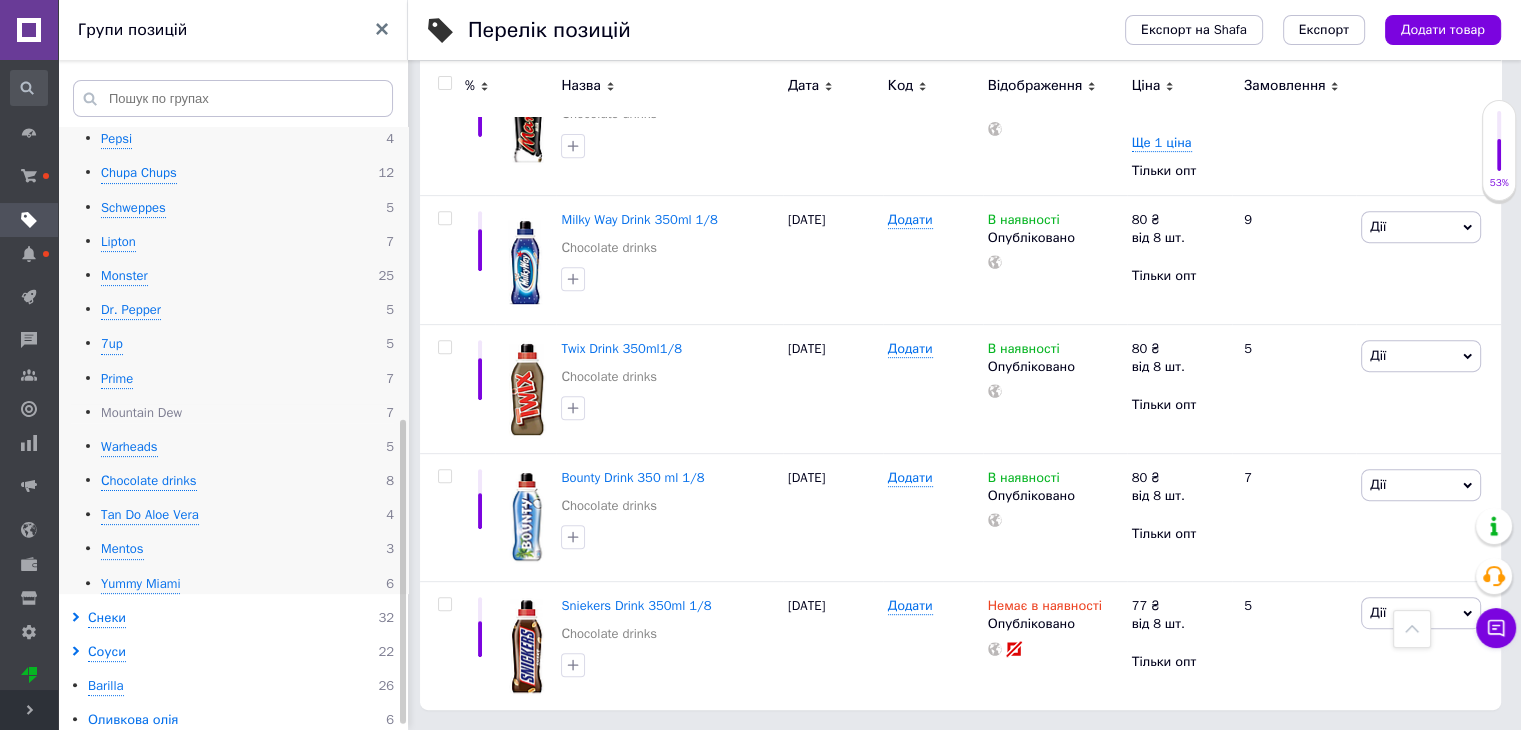 scroll, scrollTop: 800, scrollLeft: 0, axis: vertical 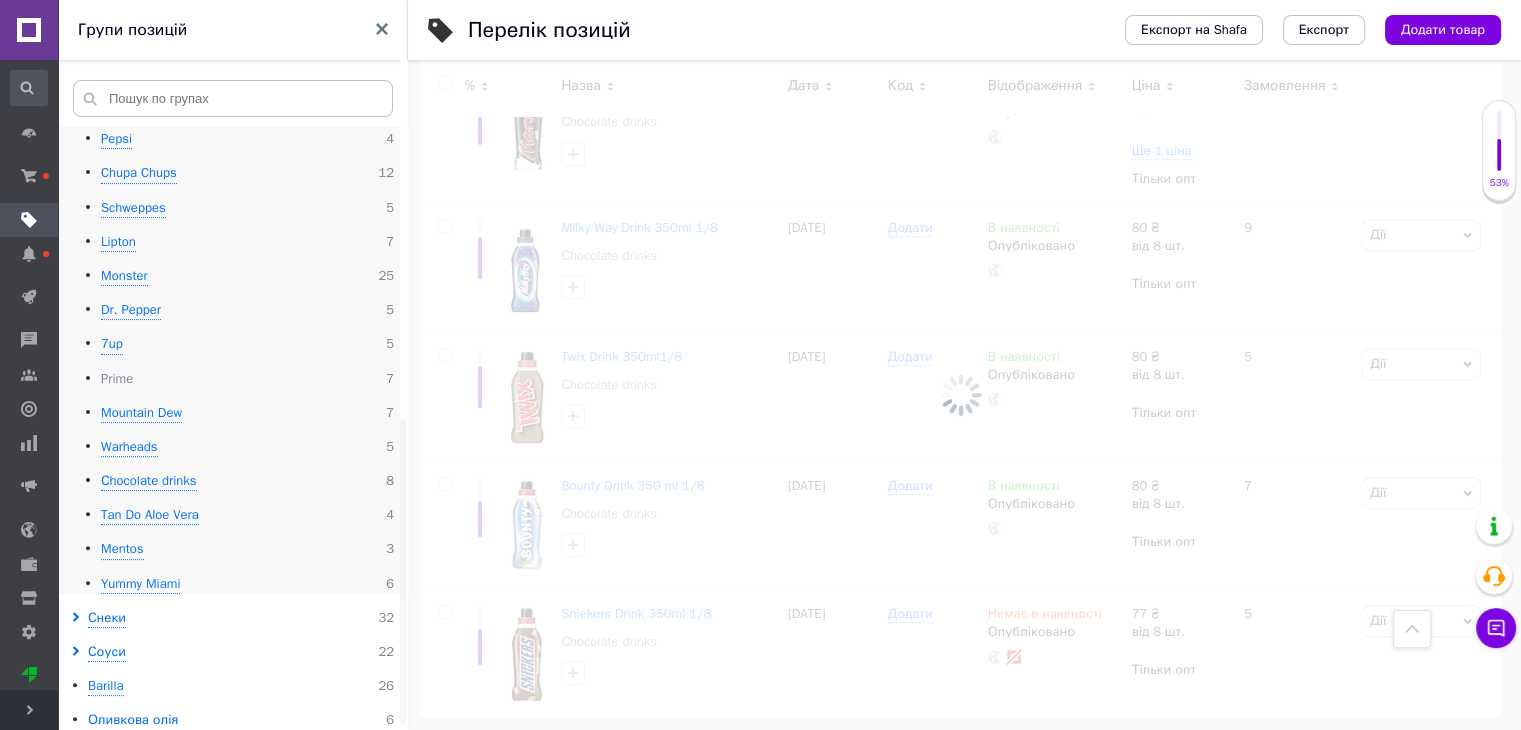 click on "Prime" at bounding box center (117, 379) 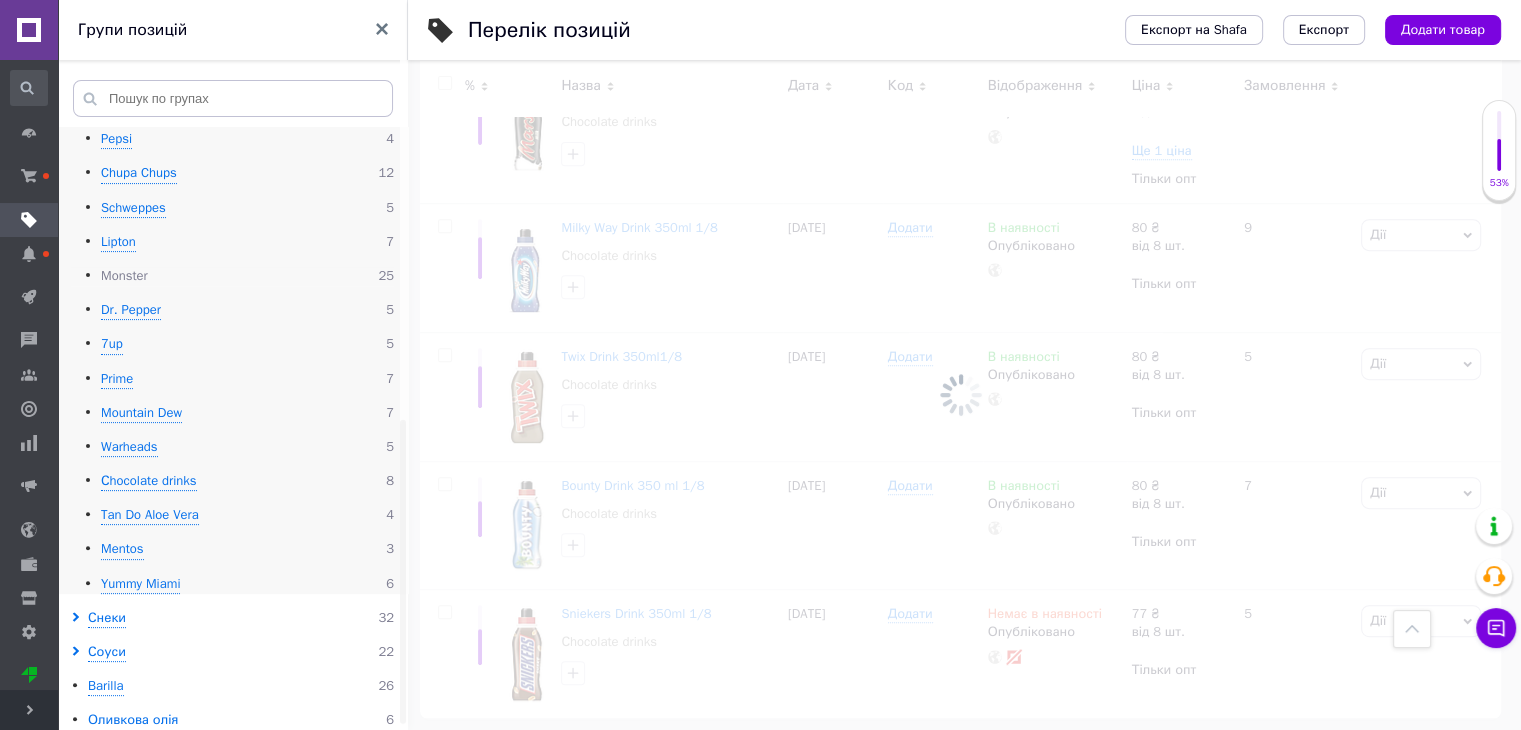 click on "Monster" at bounding box center [124, 276] 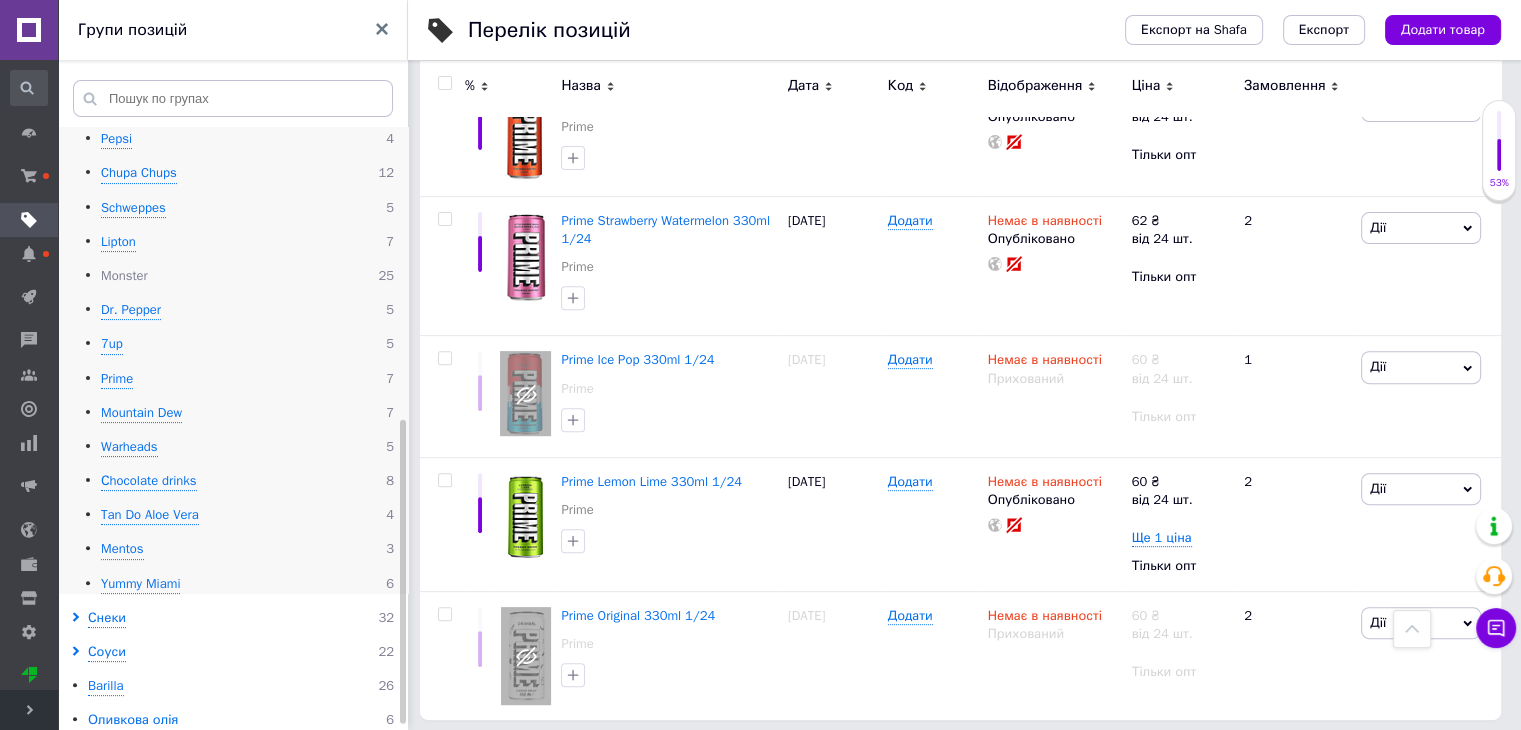 scroll, scrollTop: 679, scrollLeft: 0, axis: vertical 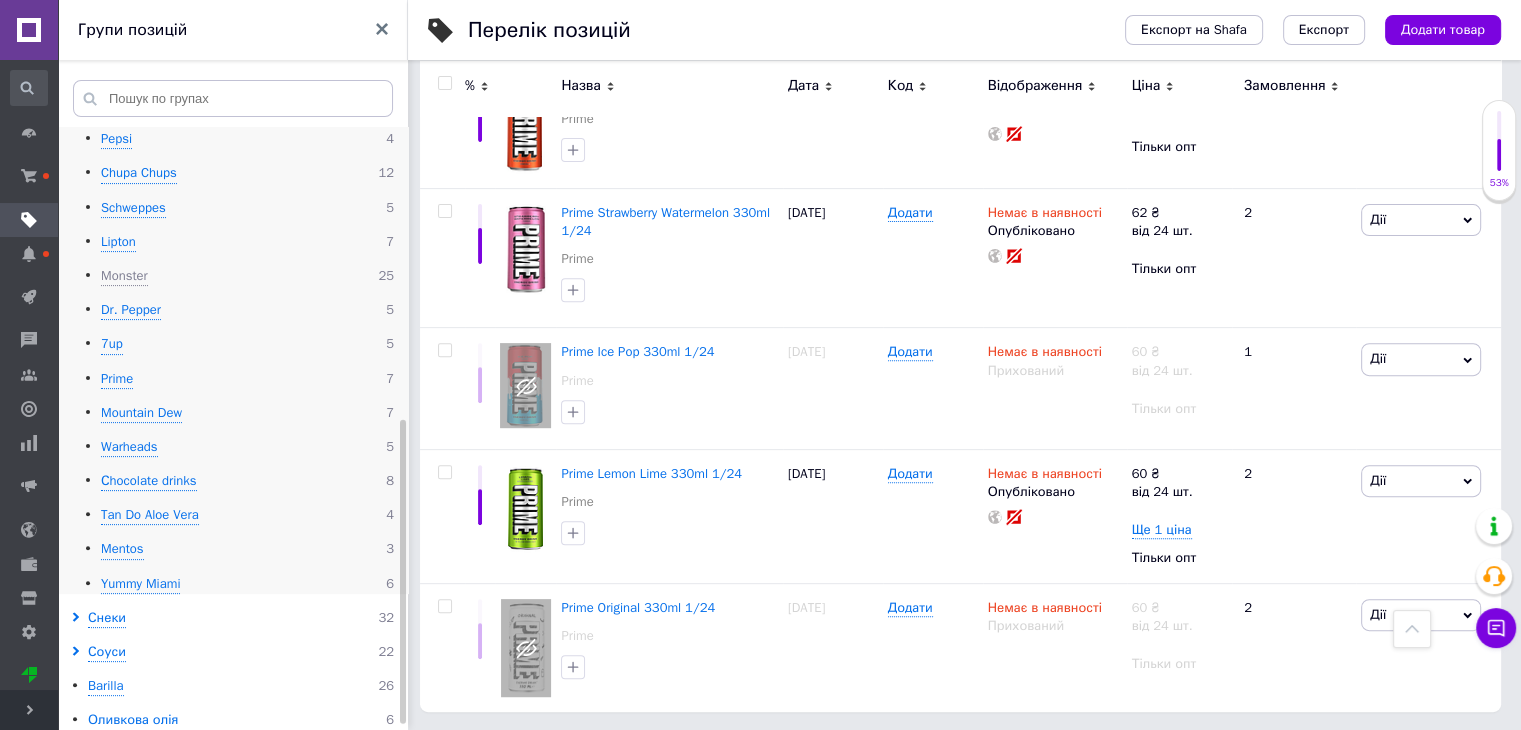 click on "Fanta 11 Fanta USA 6 Fanta 6 Coca-cola 3 Pepsi 4 Chupa Chups 12 Schweppes 5 Lipton 7 Monster  25 Dr. Pepper 5 7up 5 Prime 7 Mountain Dew 7 Warheads  5 Сhocolate drinks 8 Tan Do Aloe Vera 4 Mentos 3 Yummy Miami  6" at bounding box center (232, 293) 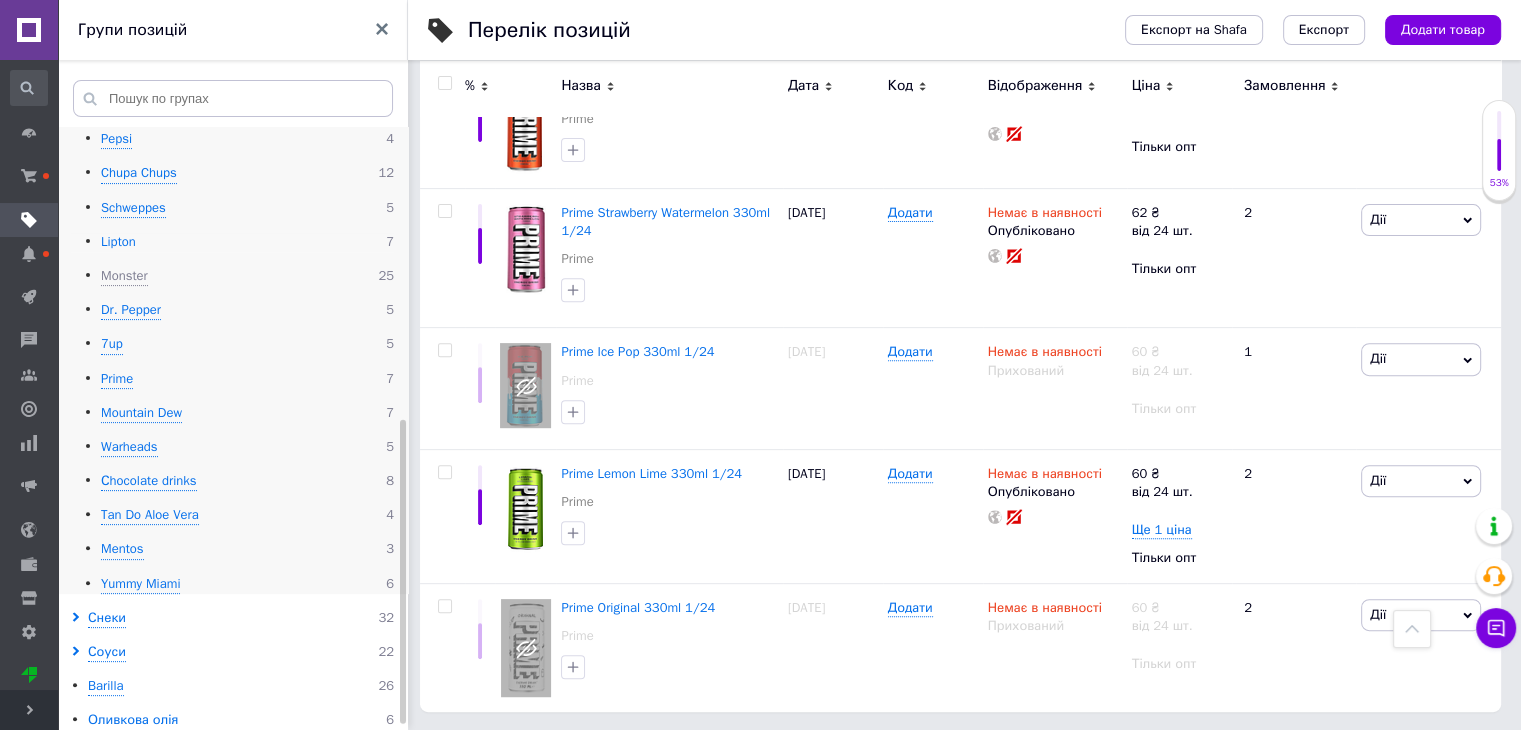 scroll, scrollTop: 680, scrollLeft: 0, axis: vertical 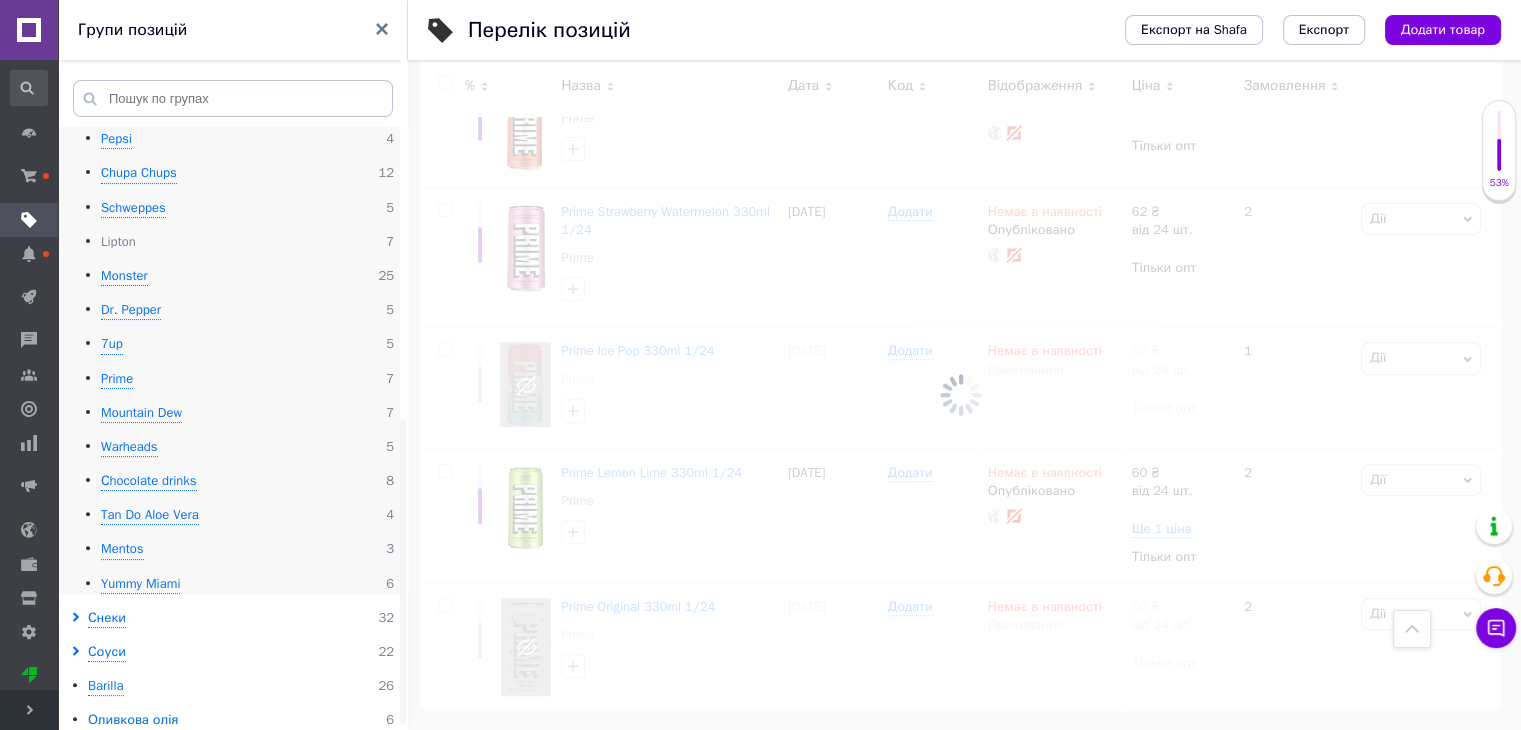 click on "Lipton" at bounding box center (118, 242) 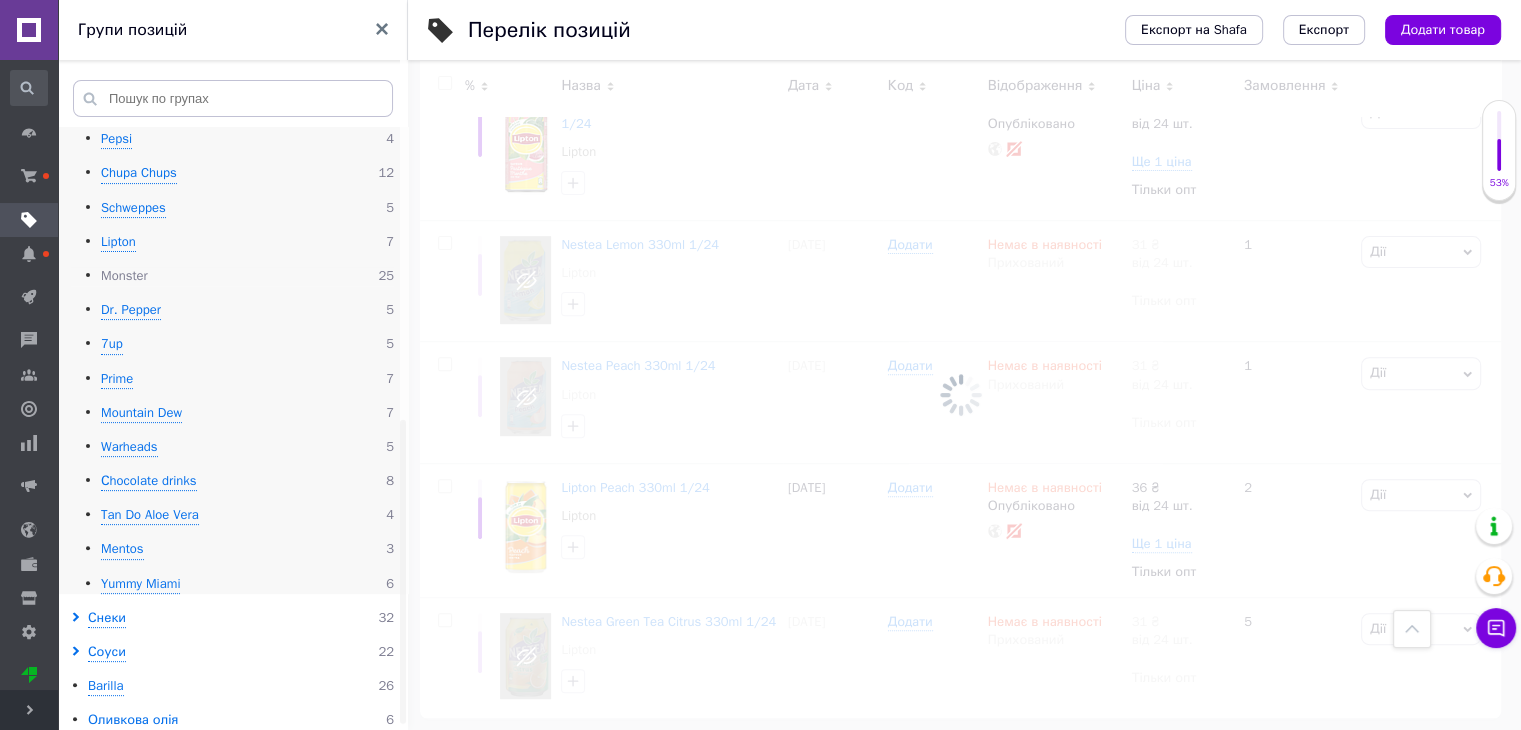 scroll, scrollTop: 642, scrollLeft: 0, axis: vertical 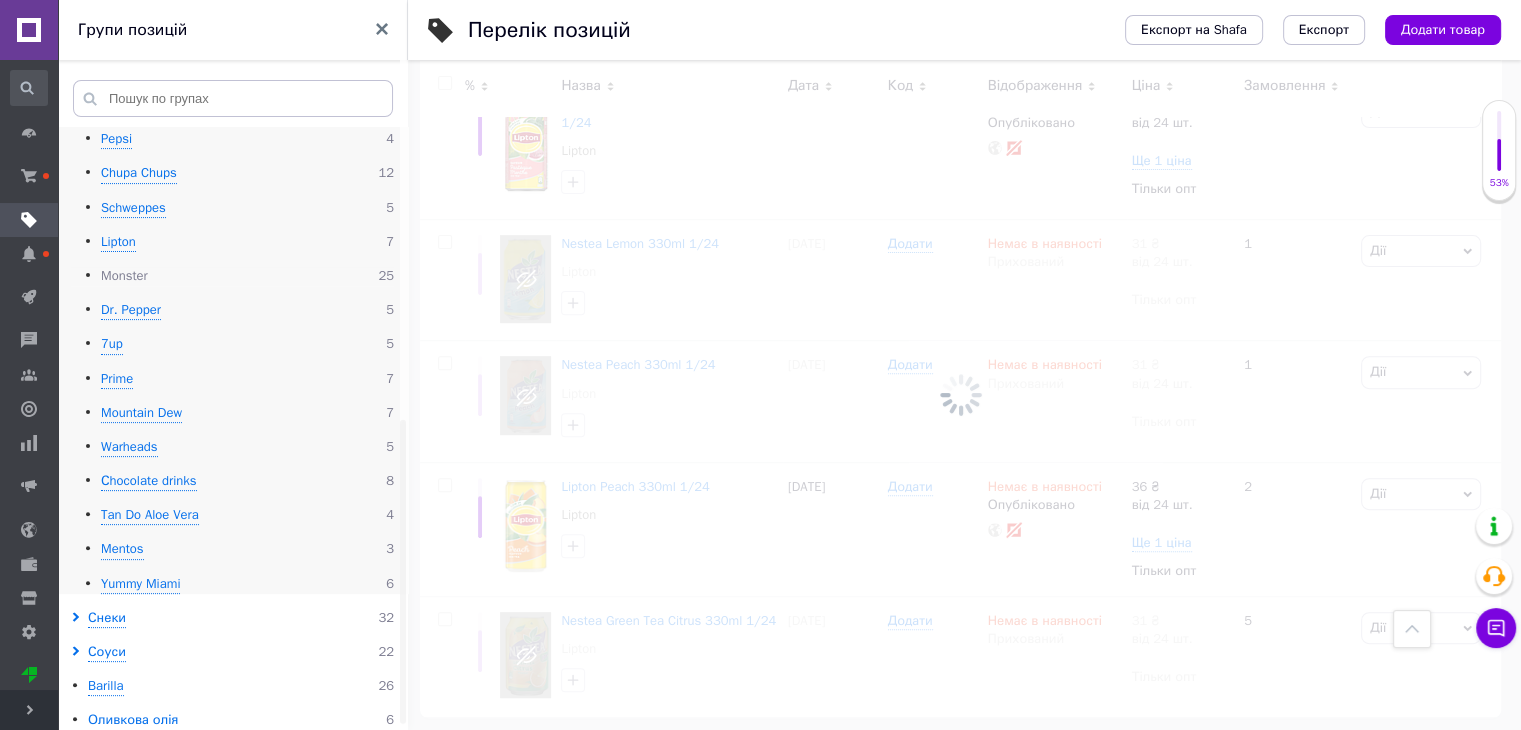 click on "Monster" at bounding box center [124, 276] 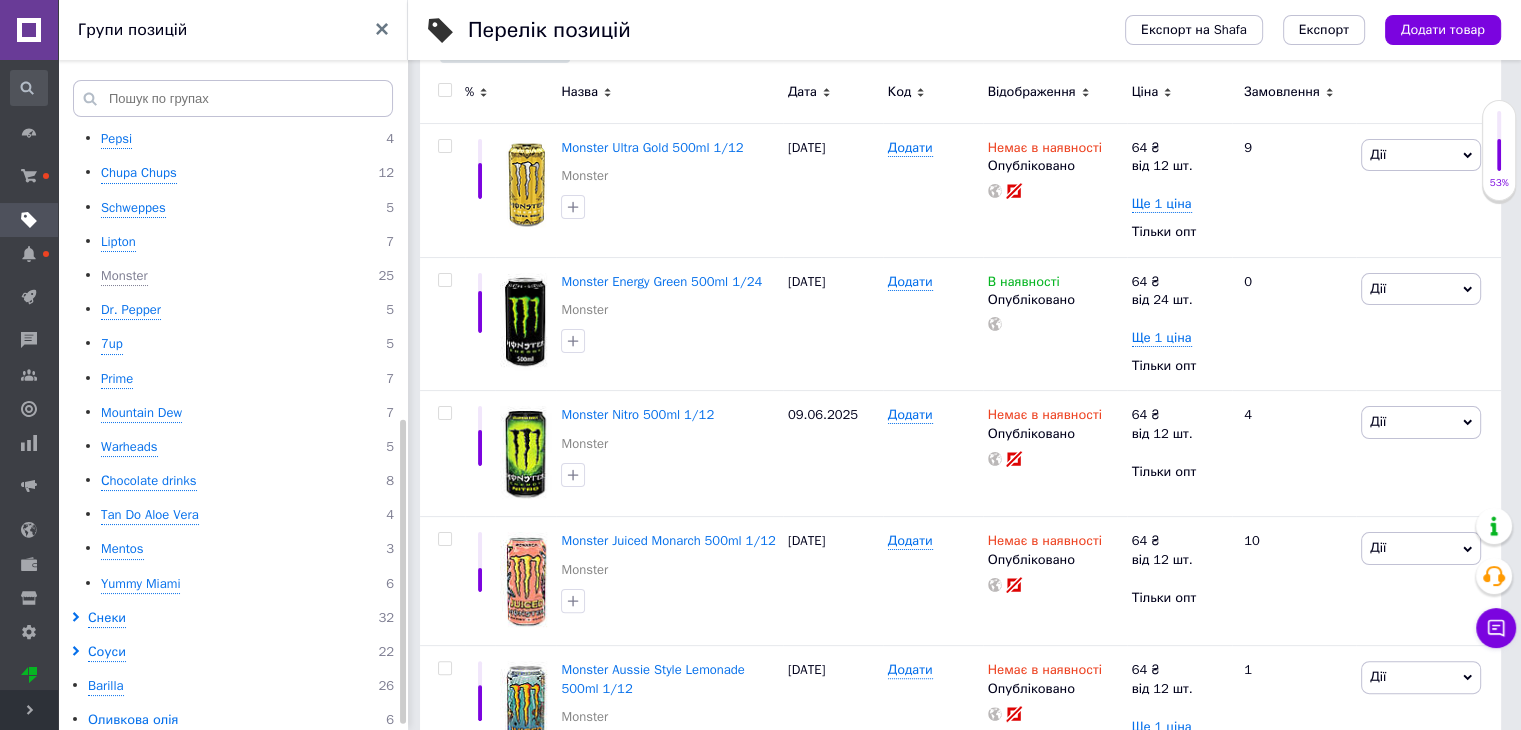 scroll, scrollTop: 398, scrollLeft: 0, axis: vertical 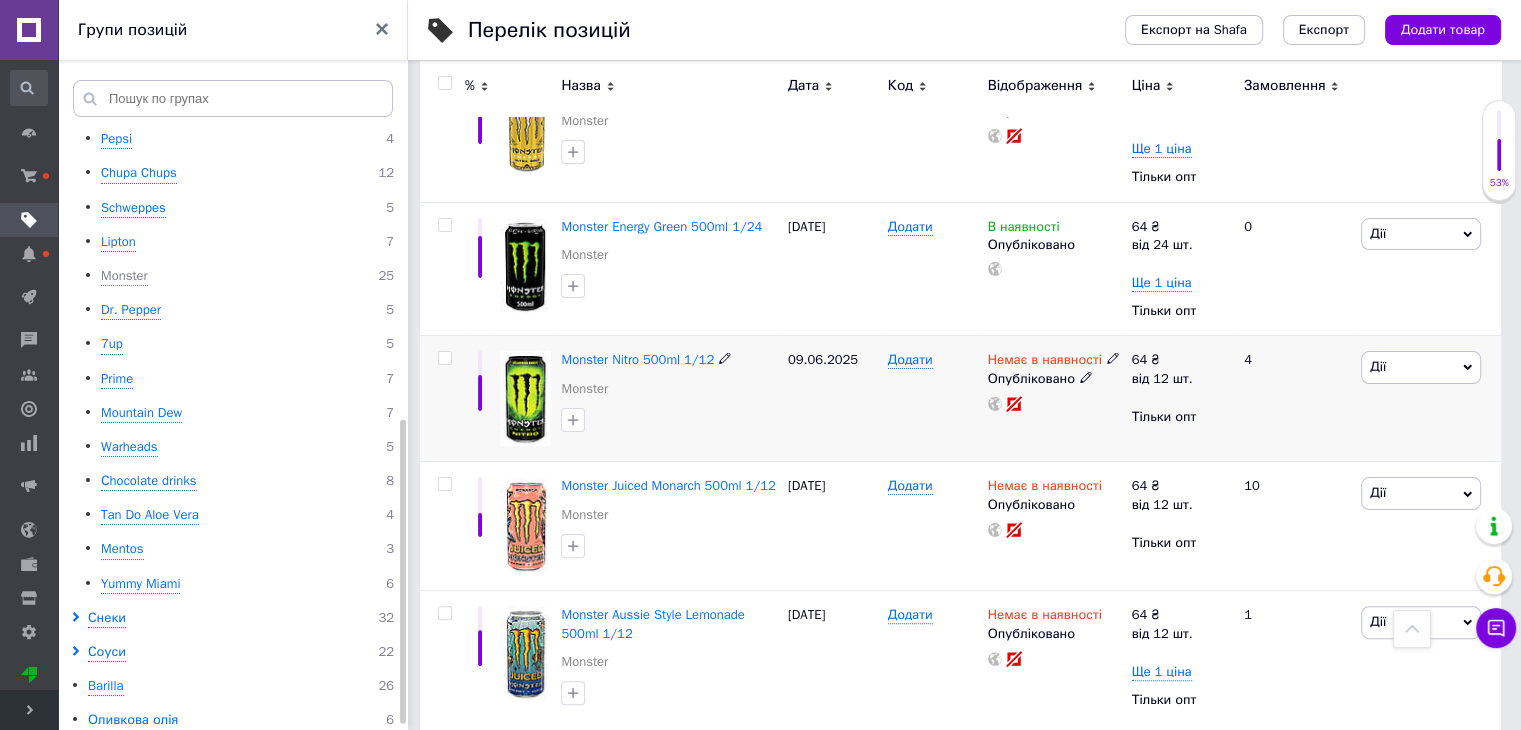click on "Немає в наявності" at bounding box center (1045, 362) 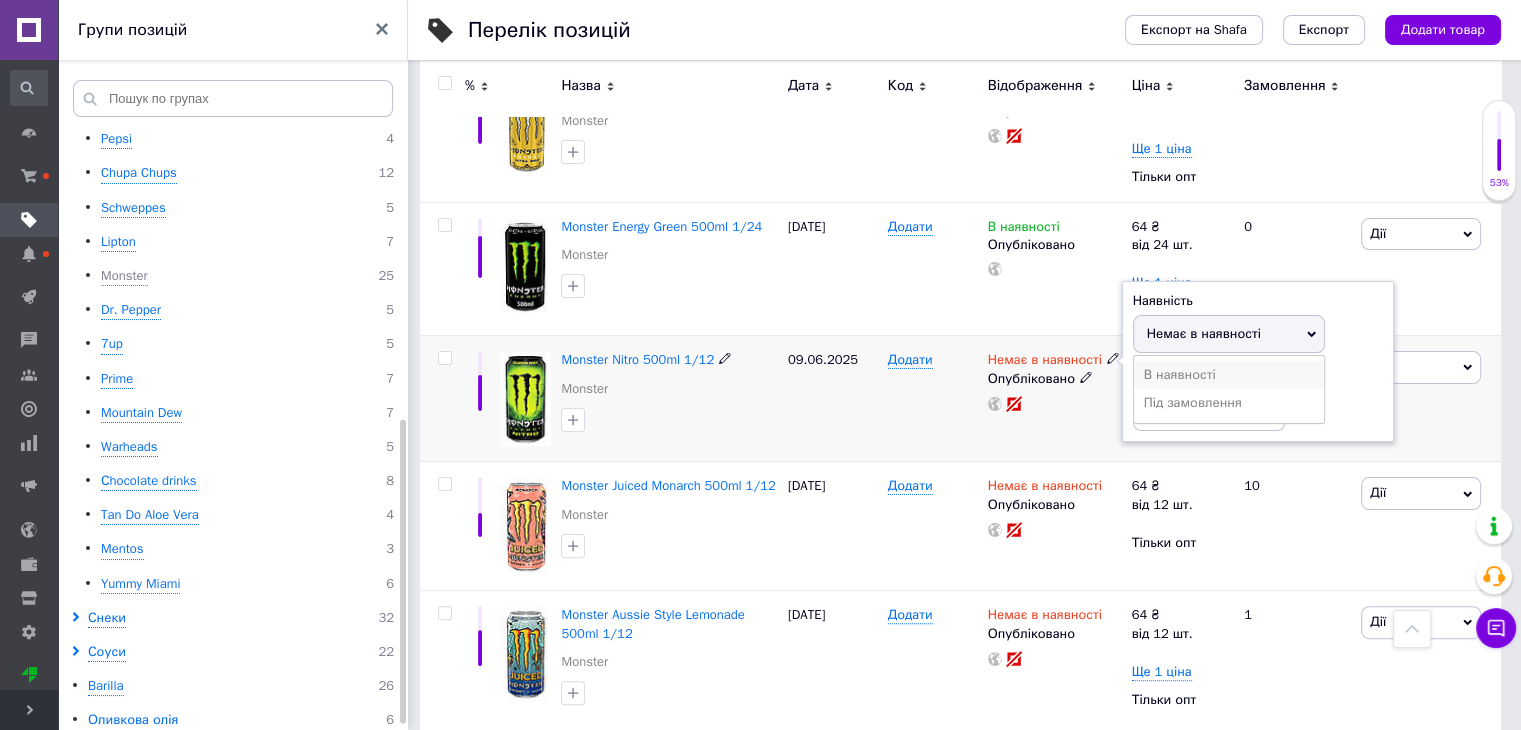 click on "В наявності" at bounding box center (1229, 375) 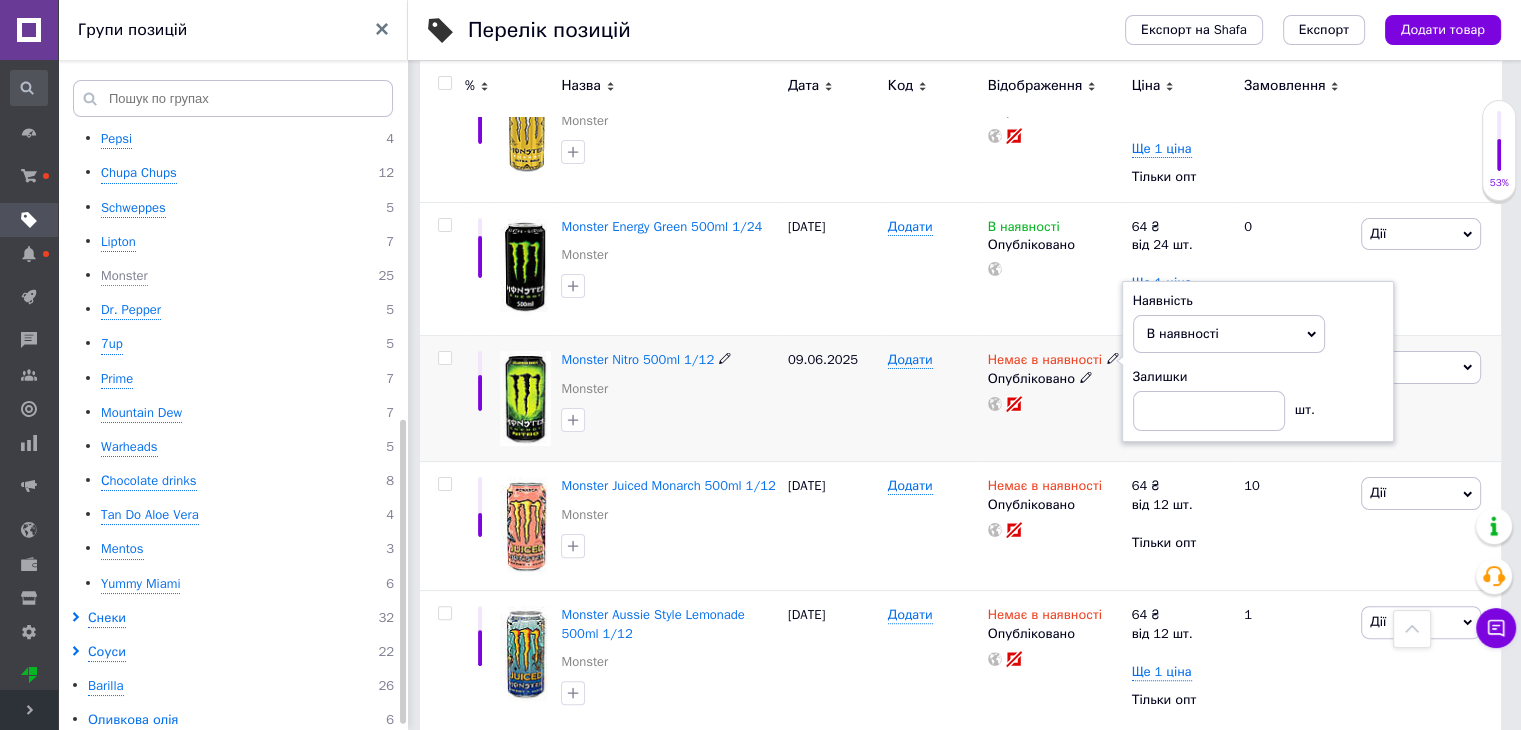 click on "Немає в наявності Наявність В наявності Немає в наявності Під замовлення Залишки шт. Опубліковано" at bounding box center [1055, 399] 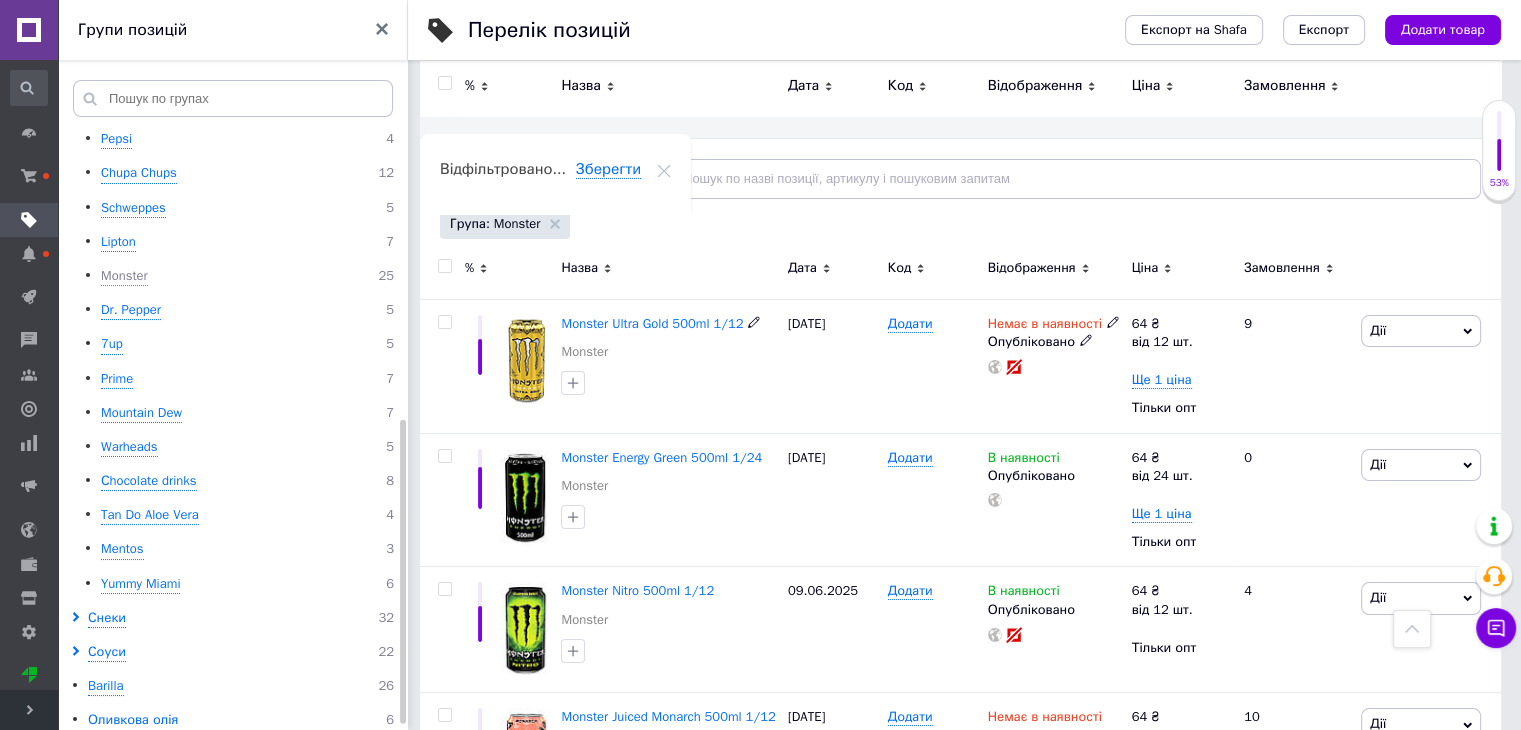 scroll, scrollTop: 166, scrollLeft: 0, axis: vertical 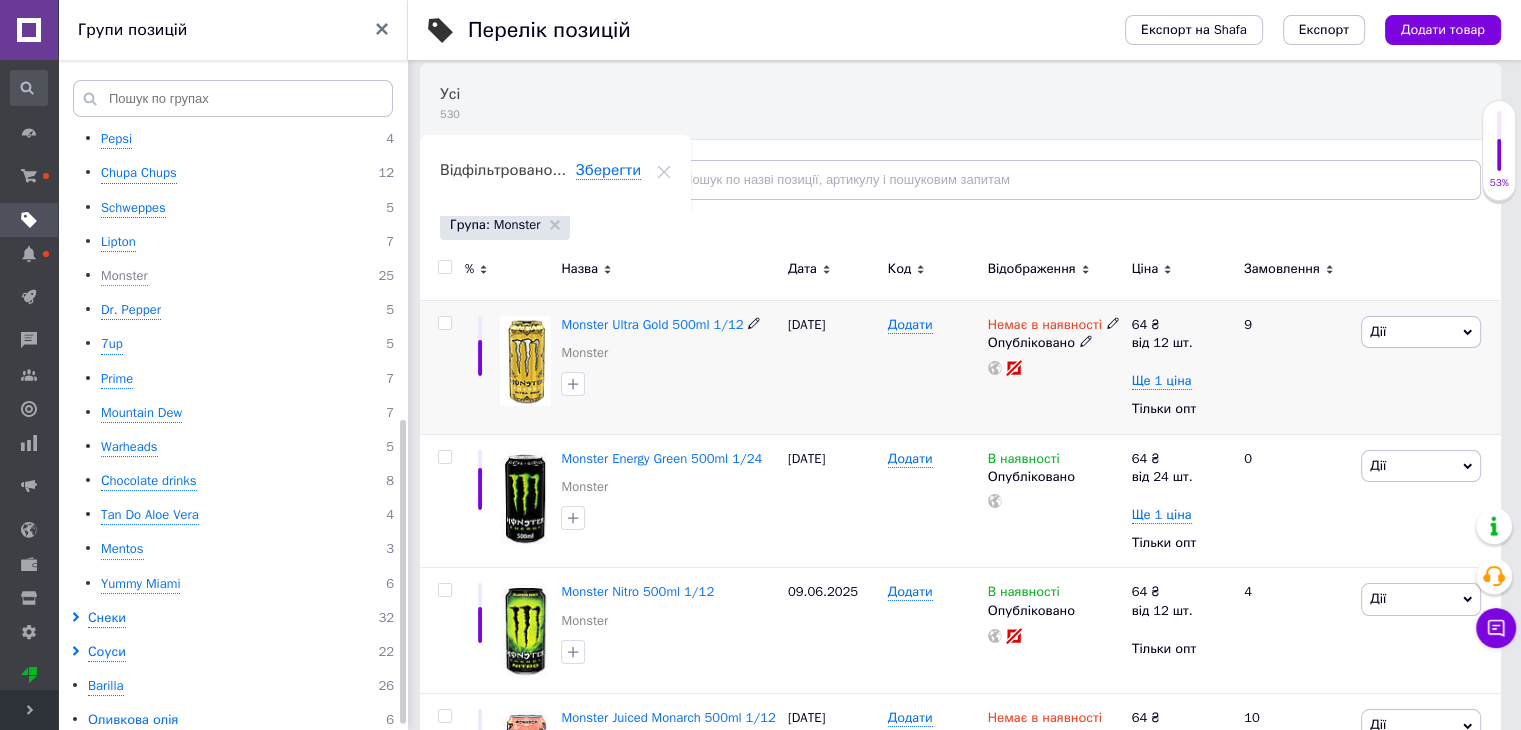 click on "Немає в наявності" at bounding box center [1045, 327] 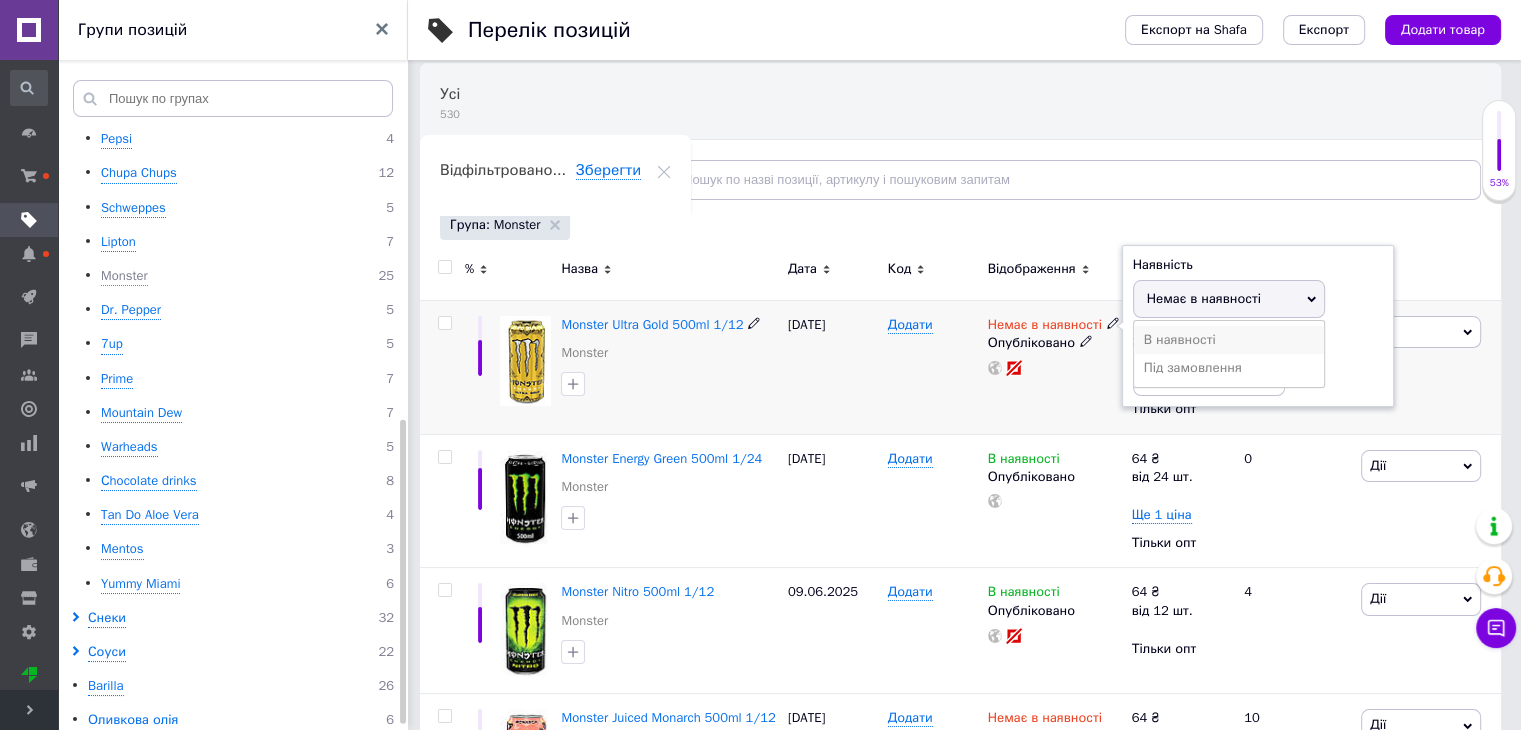 click on "В наявності" at bounding box center (1229, 340) 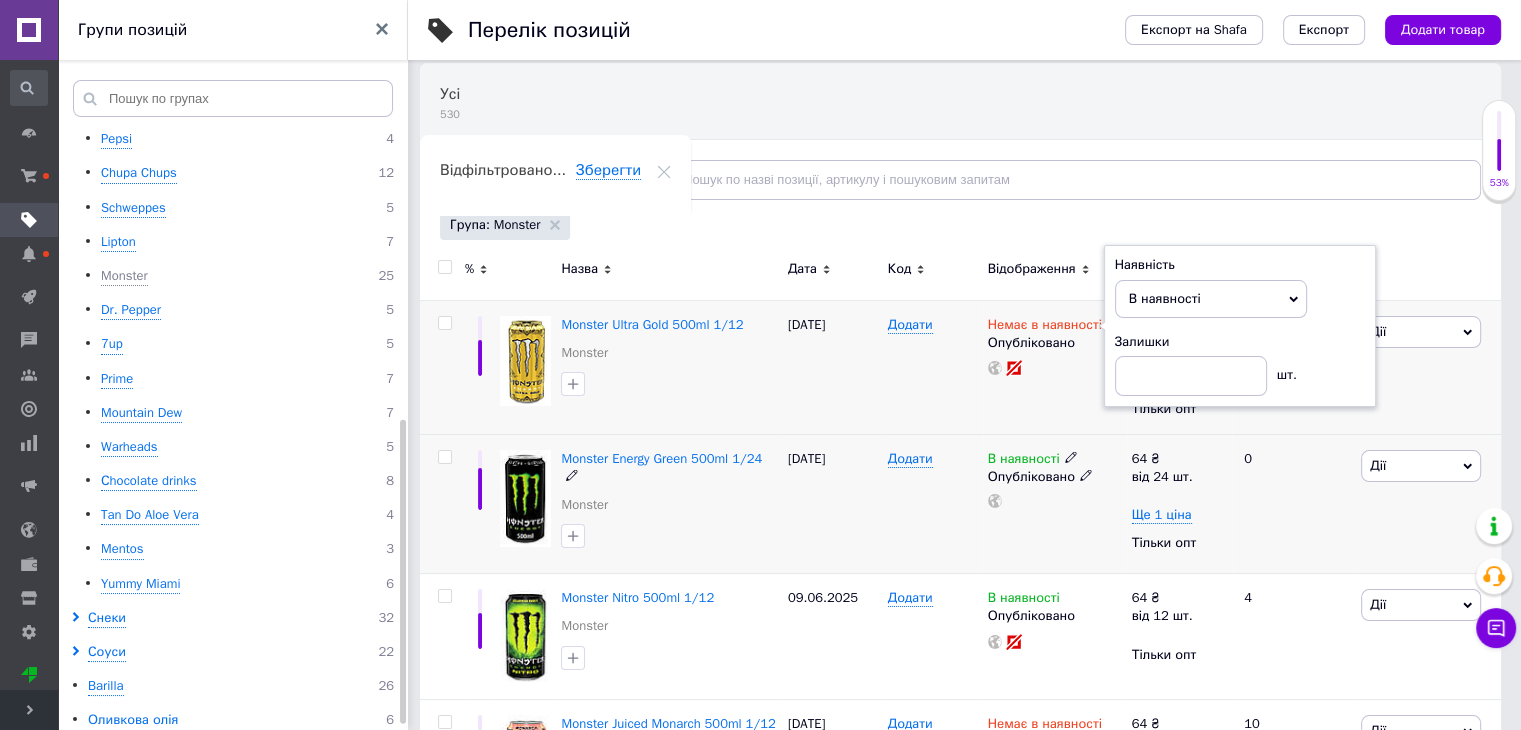 click on "В наявності Опубліковано" at bounding box center [1055, 504] 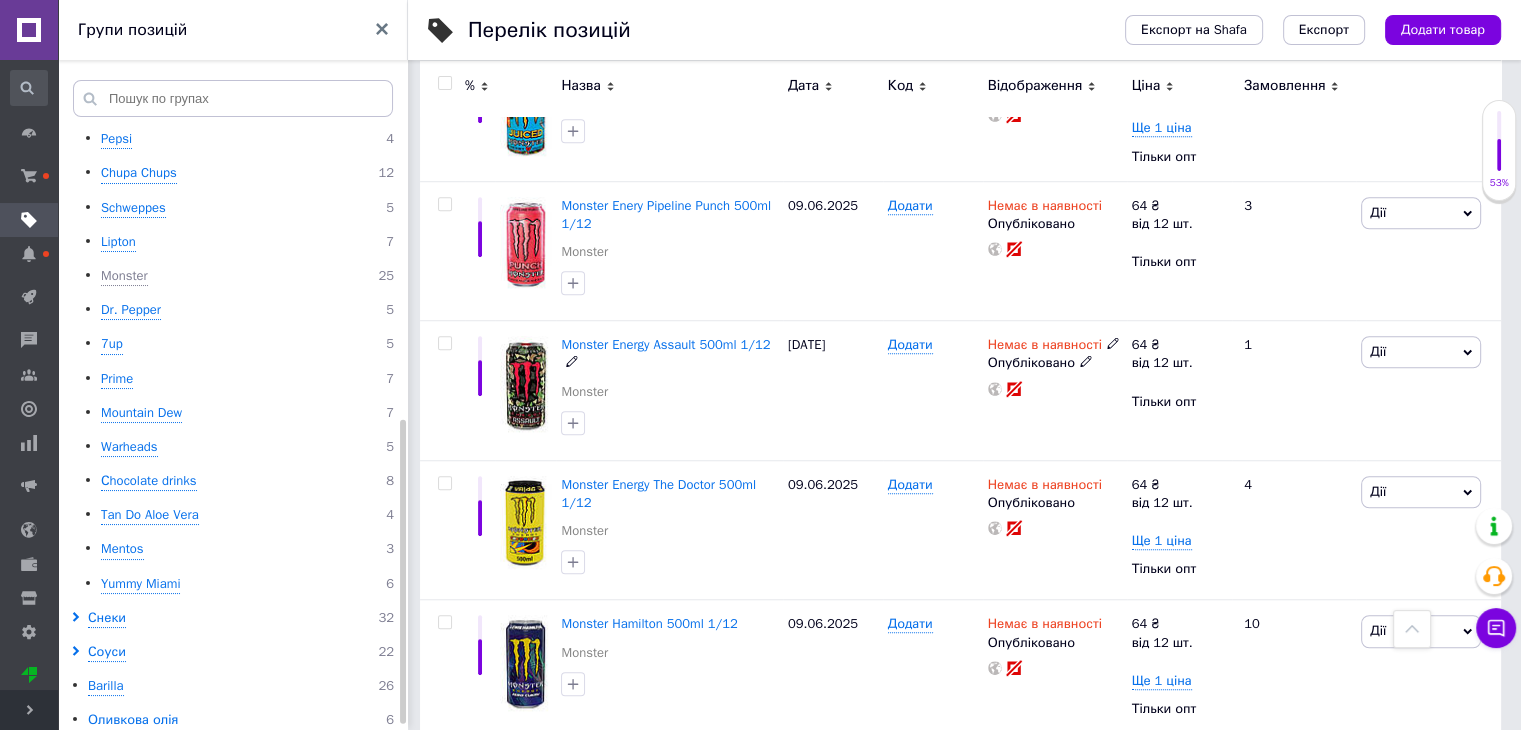 scroll, scrollTop: 1503, scrollLeft: 0, axis: vertical 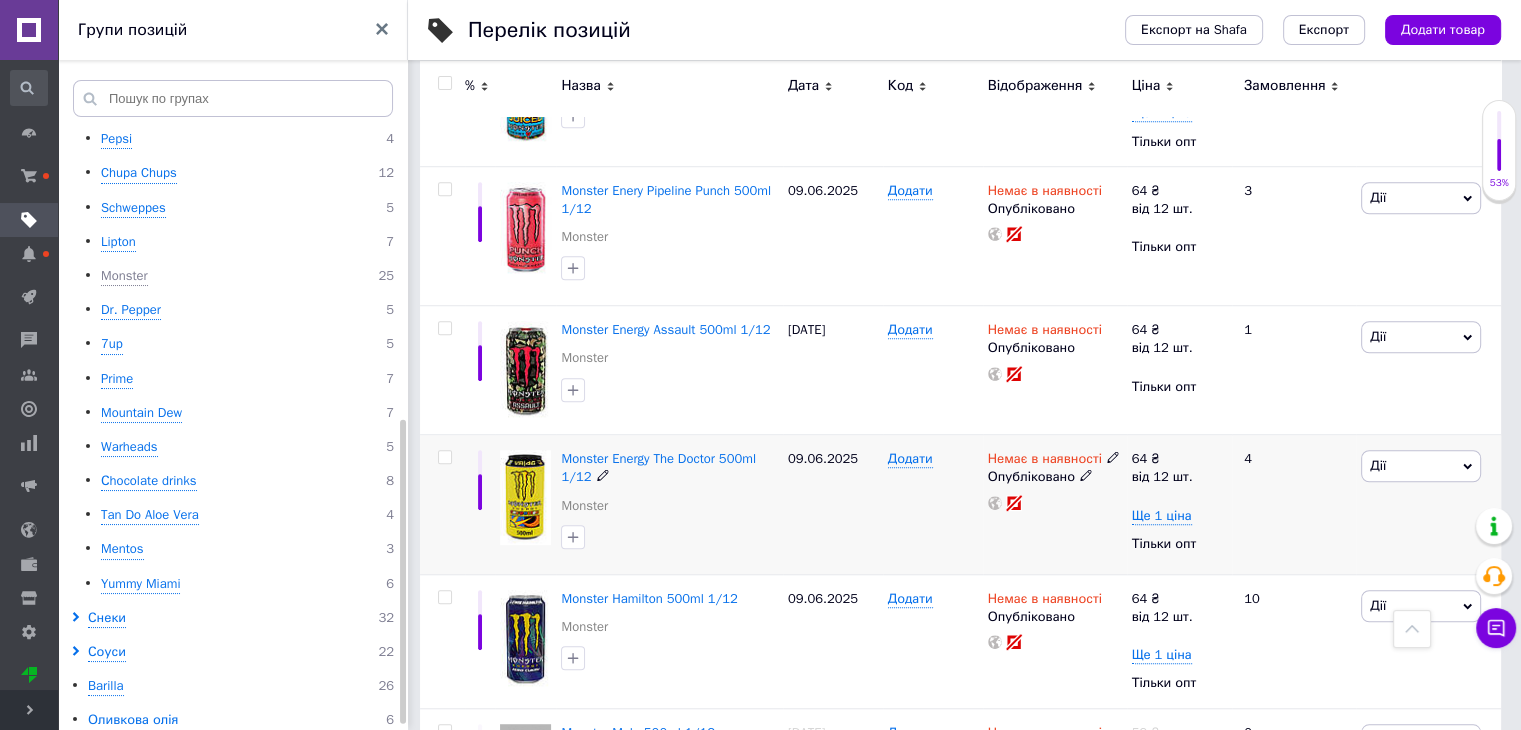 click on "Додати" at bounding box center [933, 505] 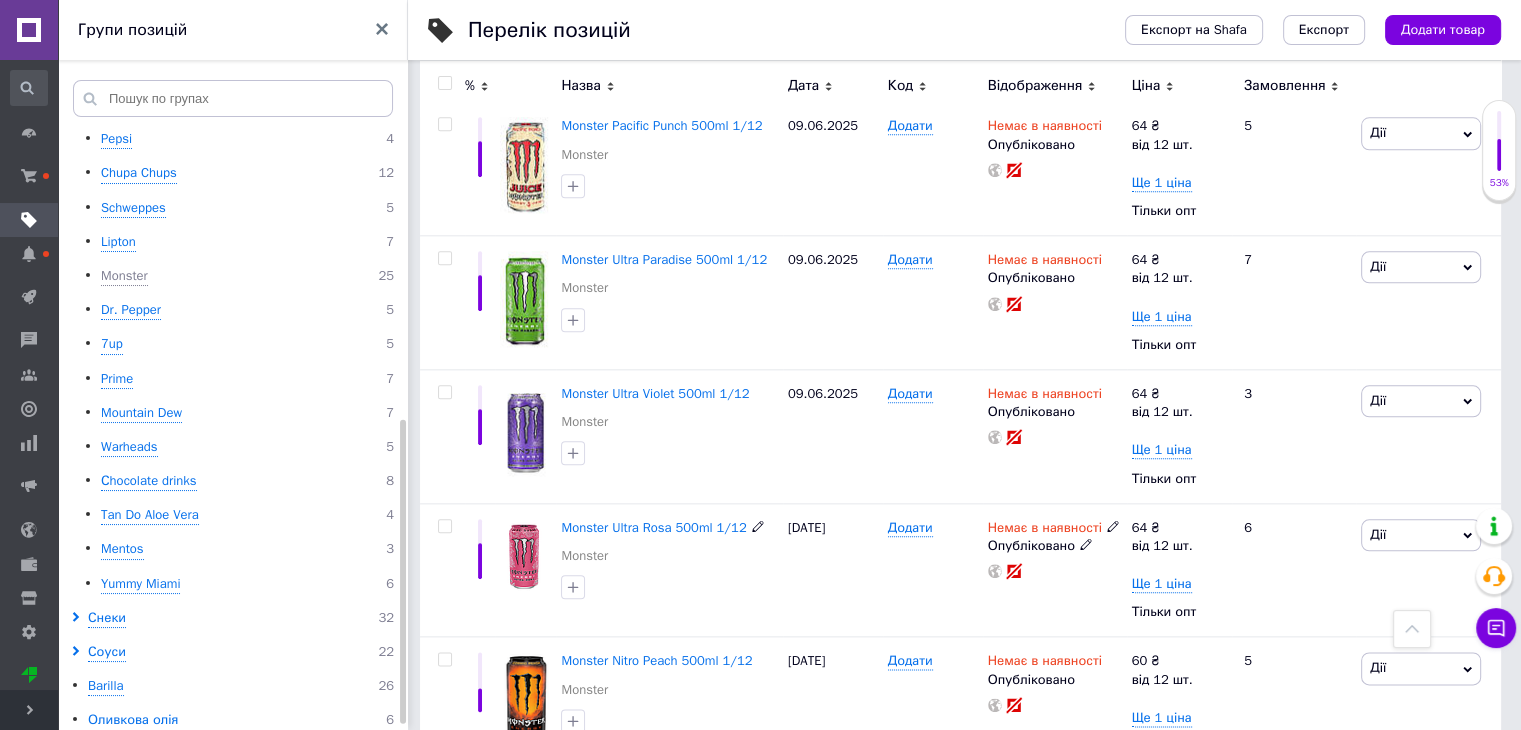 scroll, scrollTop: 2239, scrollLeft: 0, axis: vertical 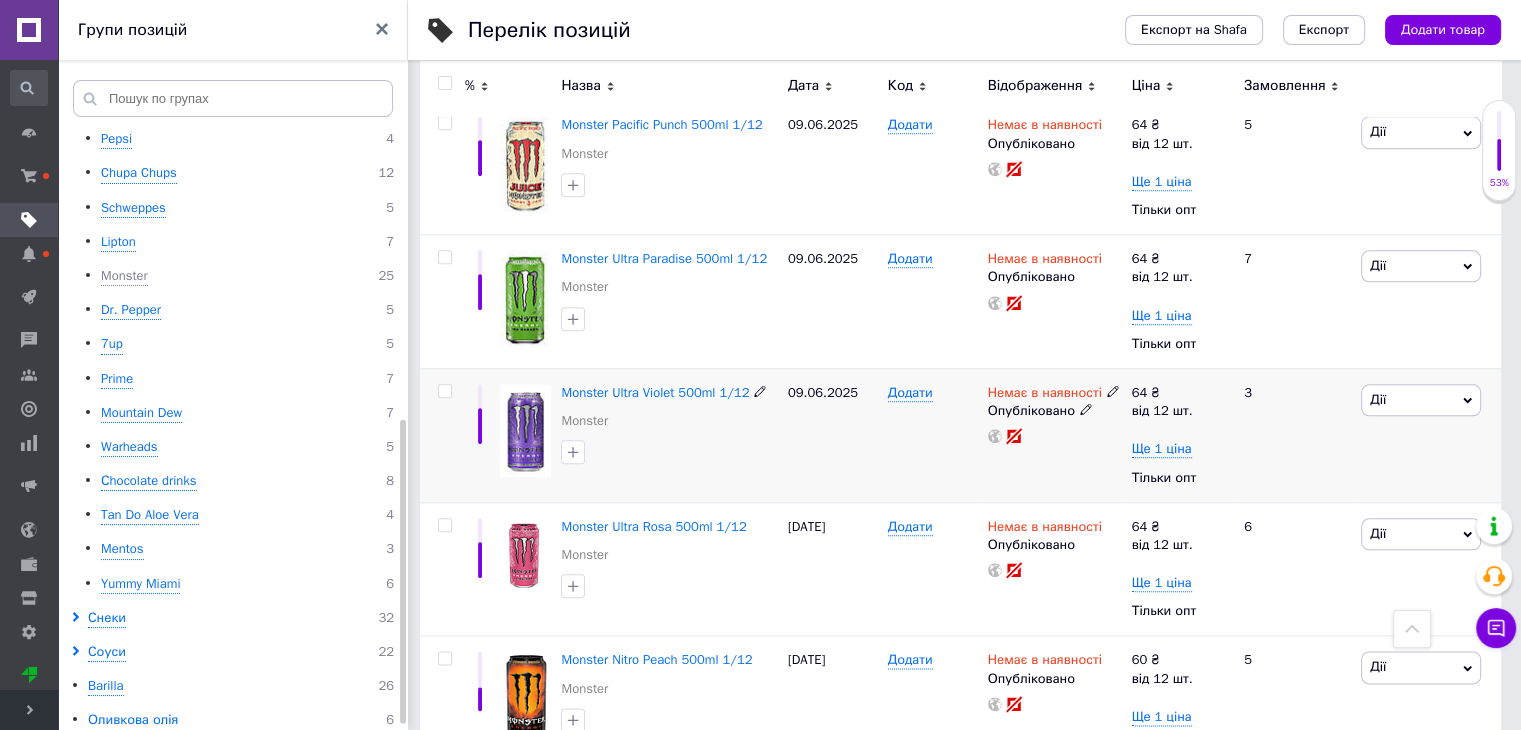 click on "Немає в наявності" at bounding box center [1045, 395] 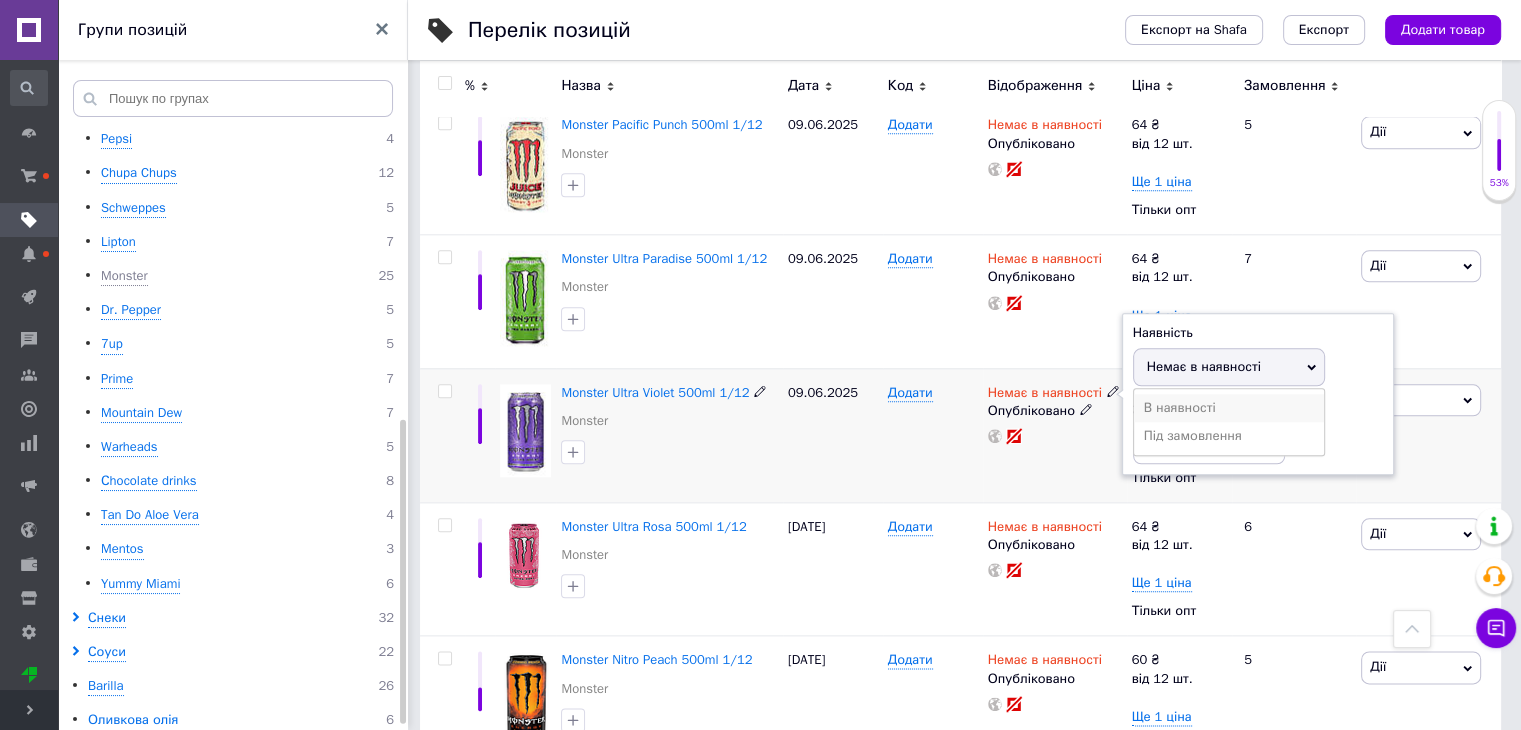 click on "В наявності" at bounding box center [1229, 408] 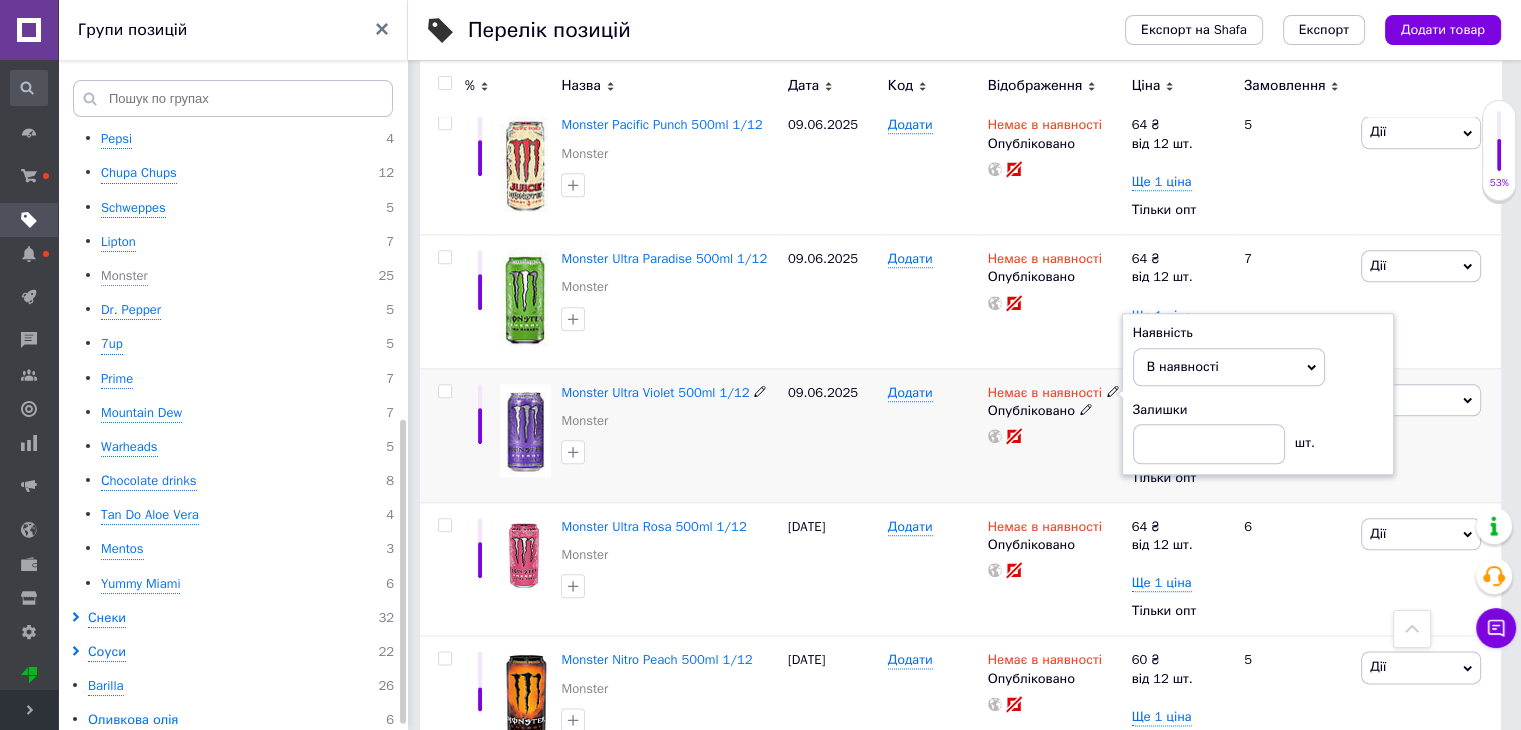 click on "Додати" at bounding box center [933, 435] 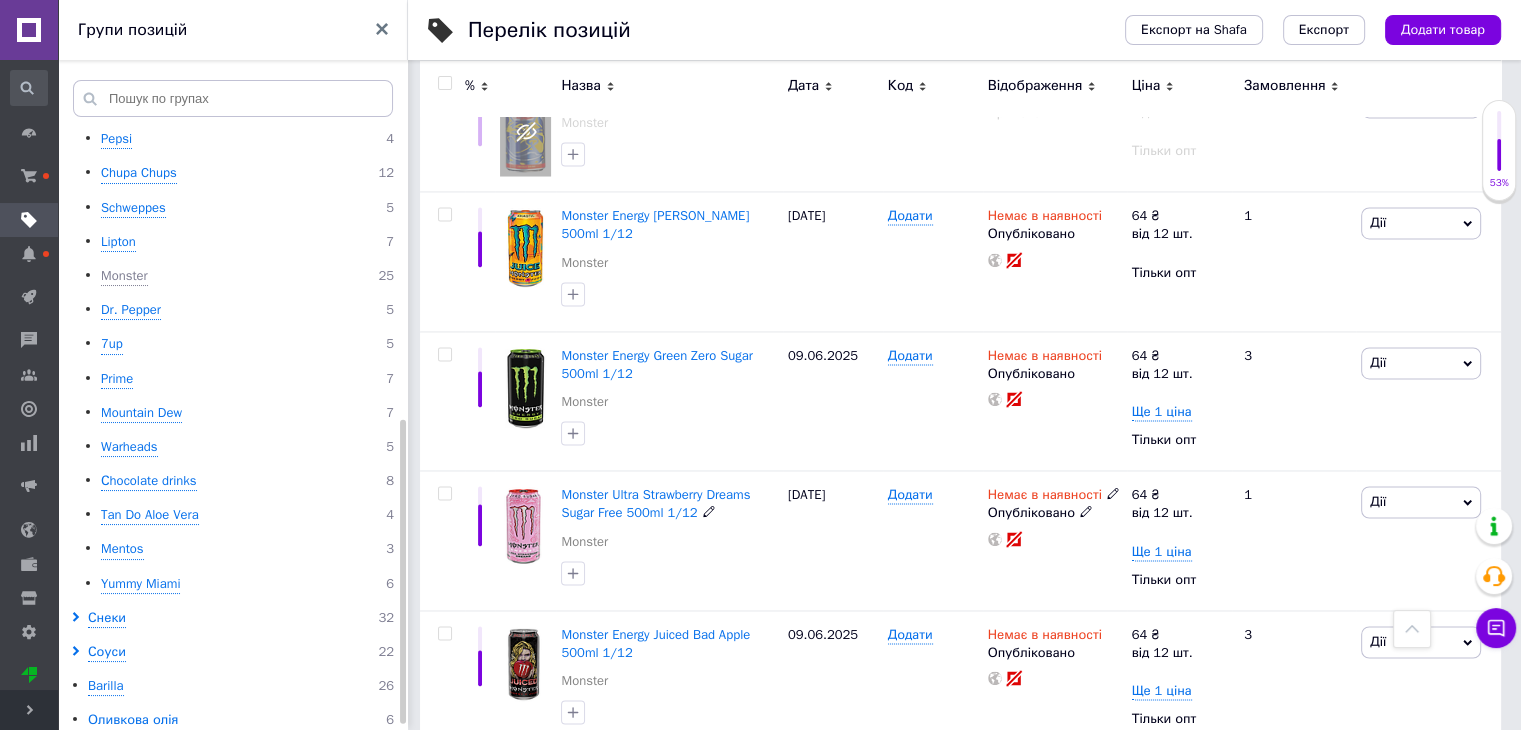 scroll, scrollTop: 3130, scrollLeft: 0, axis: vertical 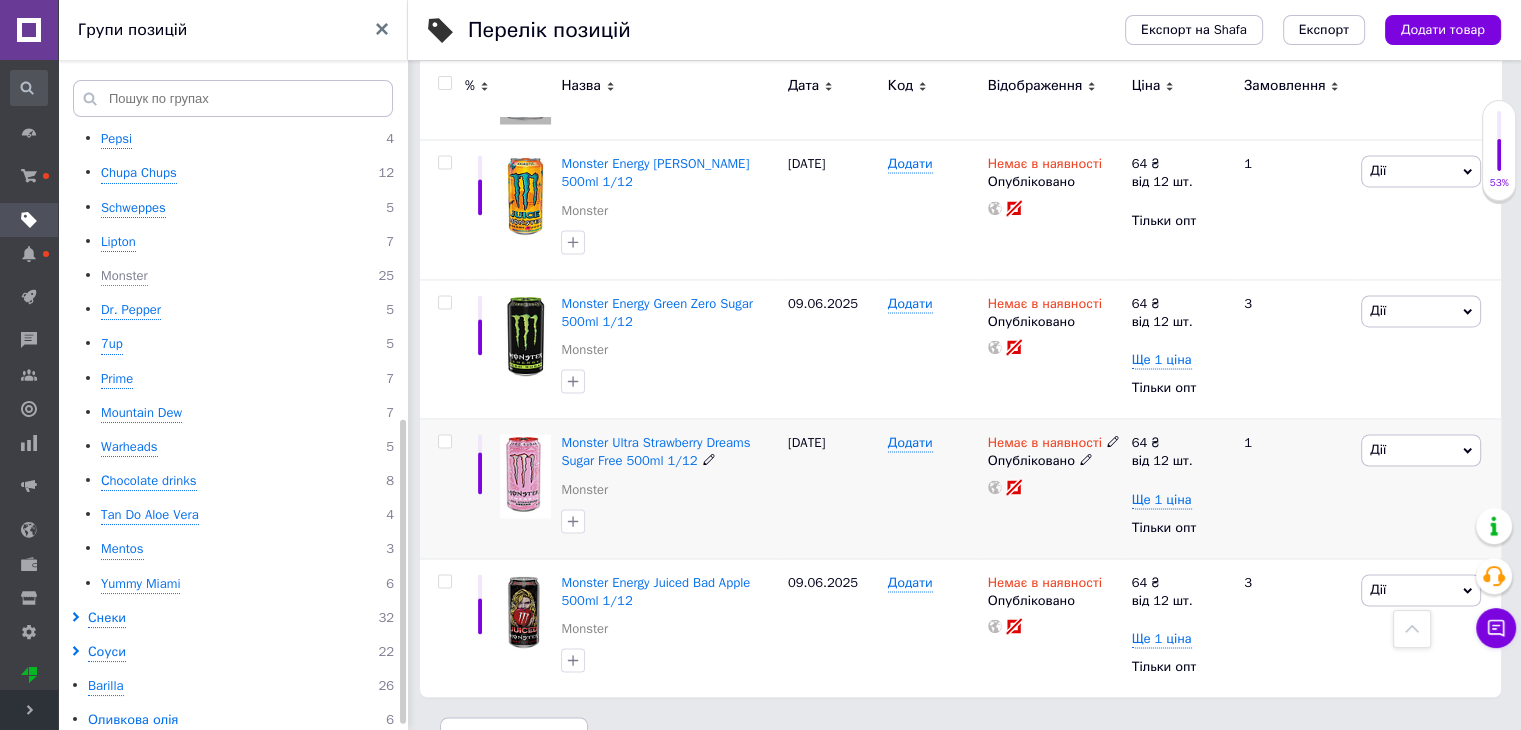 click on "Немає в наявності" at bounding box center (1045, 445) 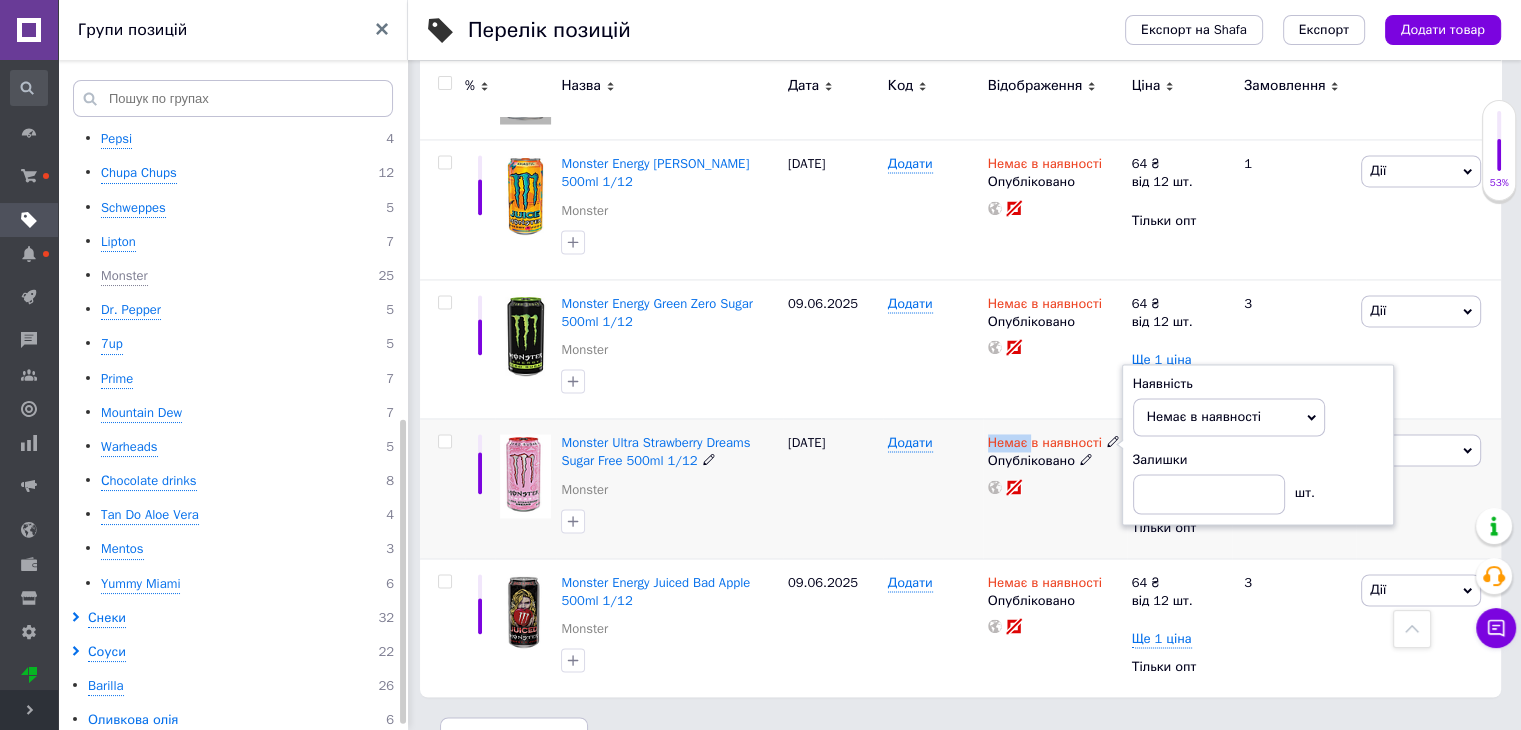 click on "Немає в наявності" at bounding box center (1045, 445) 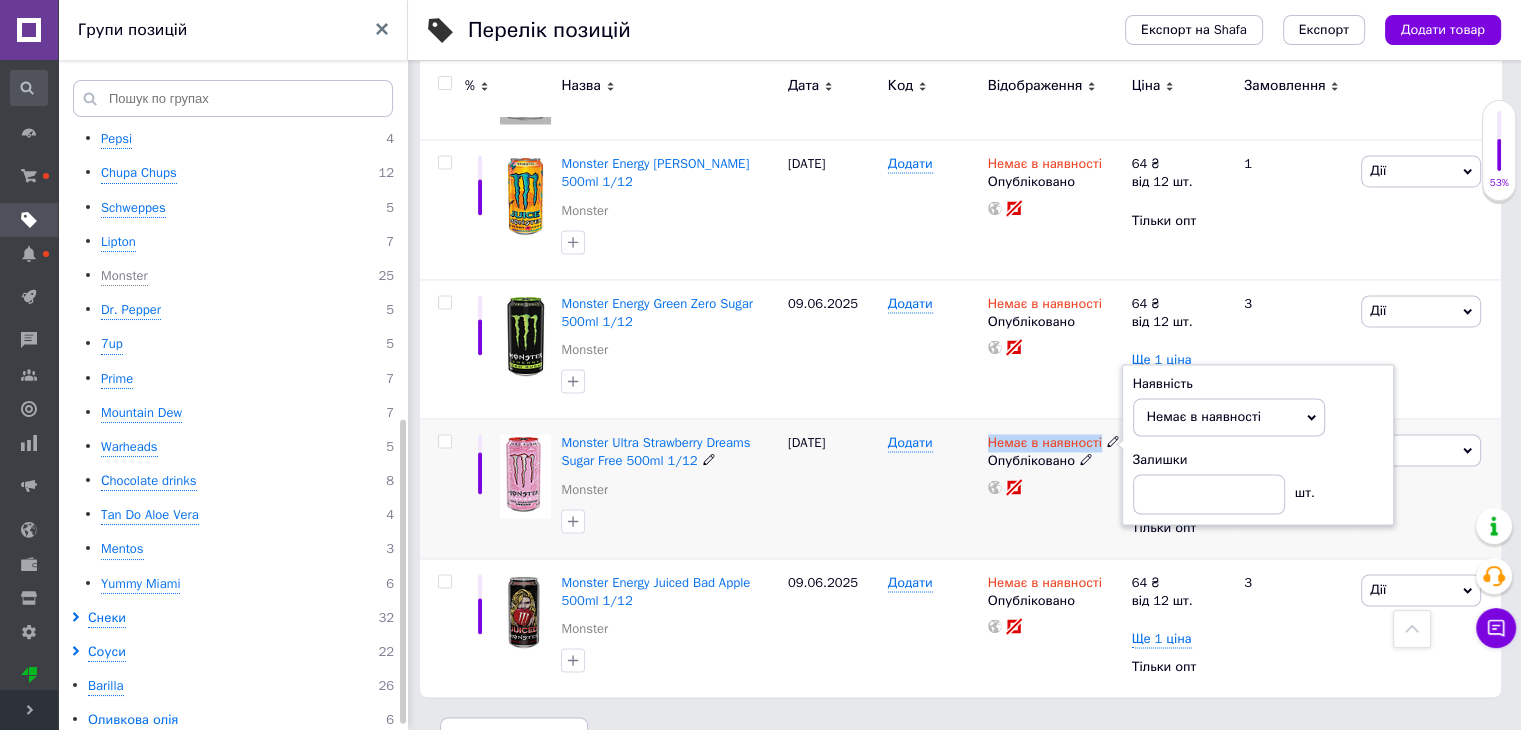 click on "Немає в наявності" at bounding box center (1045, 445) 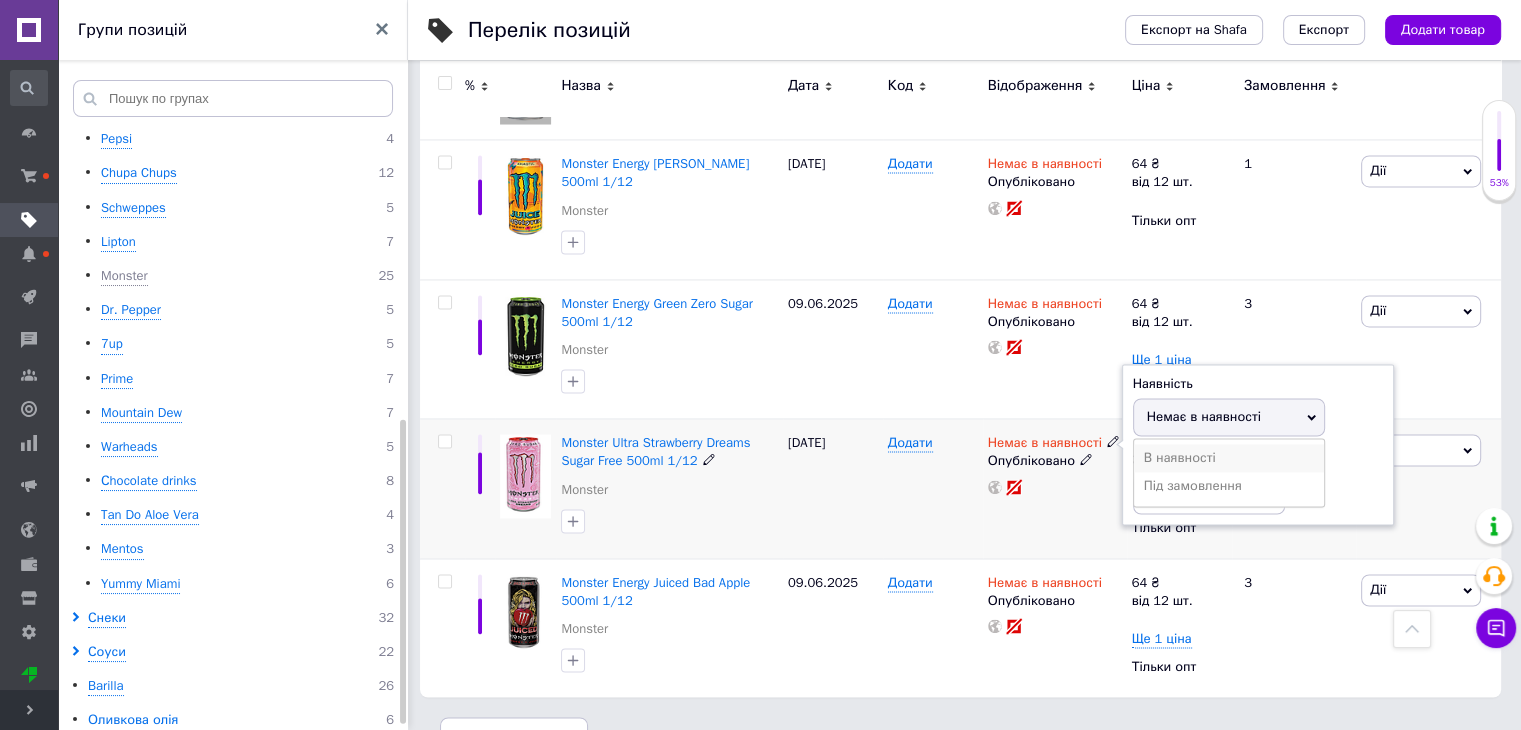 click on "В наявності" at bounding box center [1229, 458] 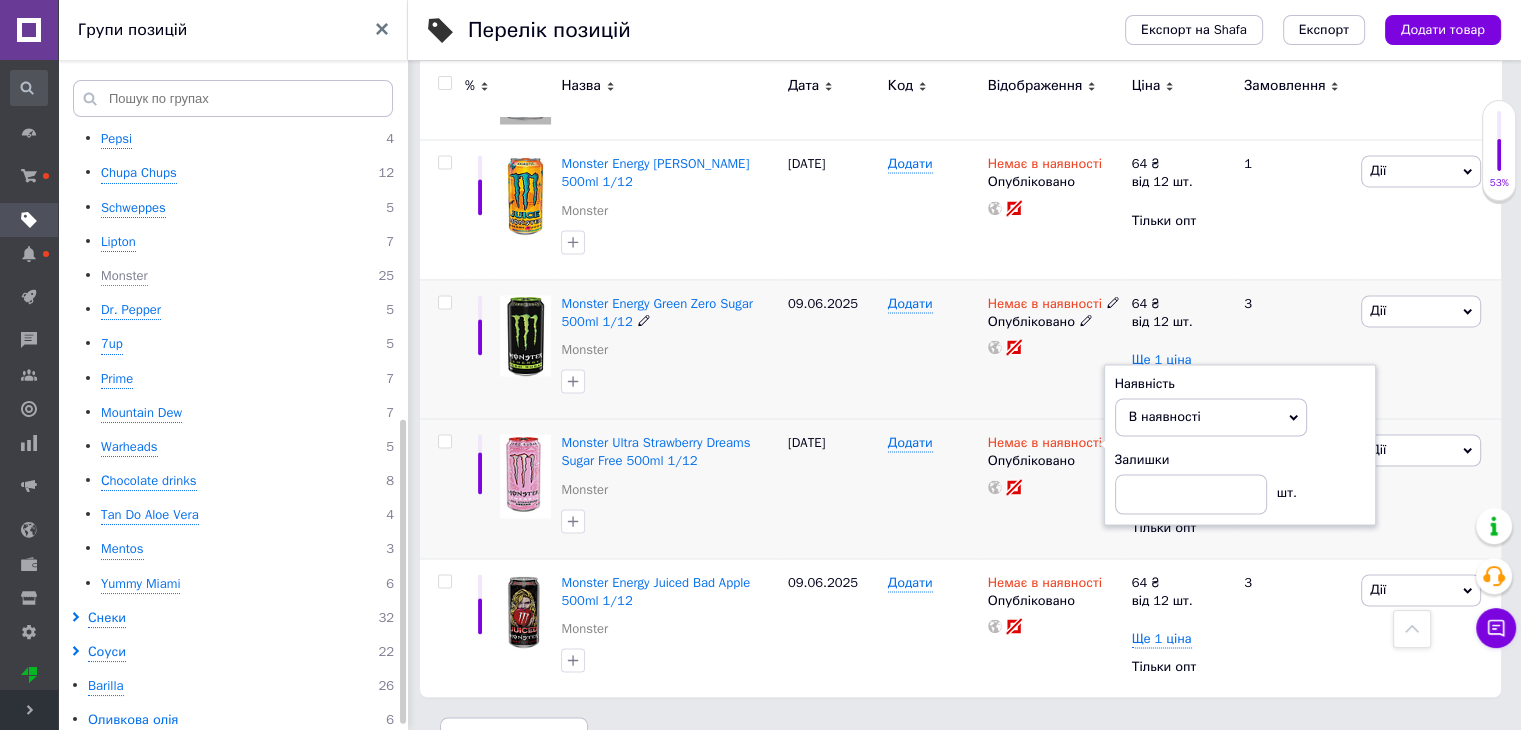 click on "Немає в наявності" at bounding box center [1045, 306] 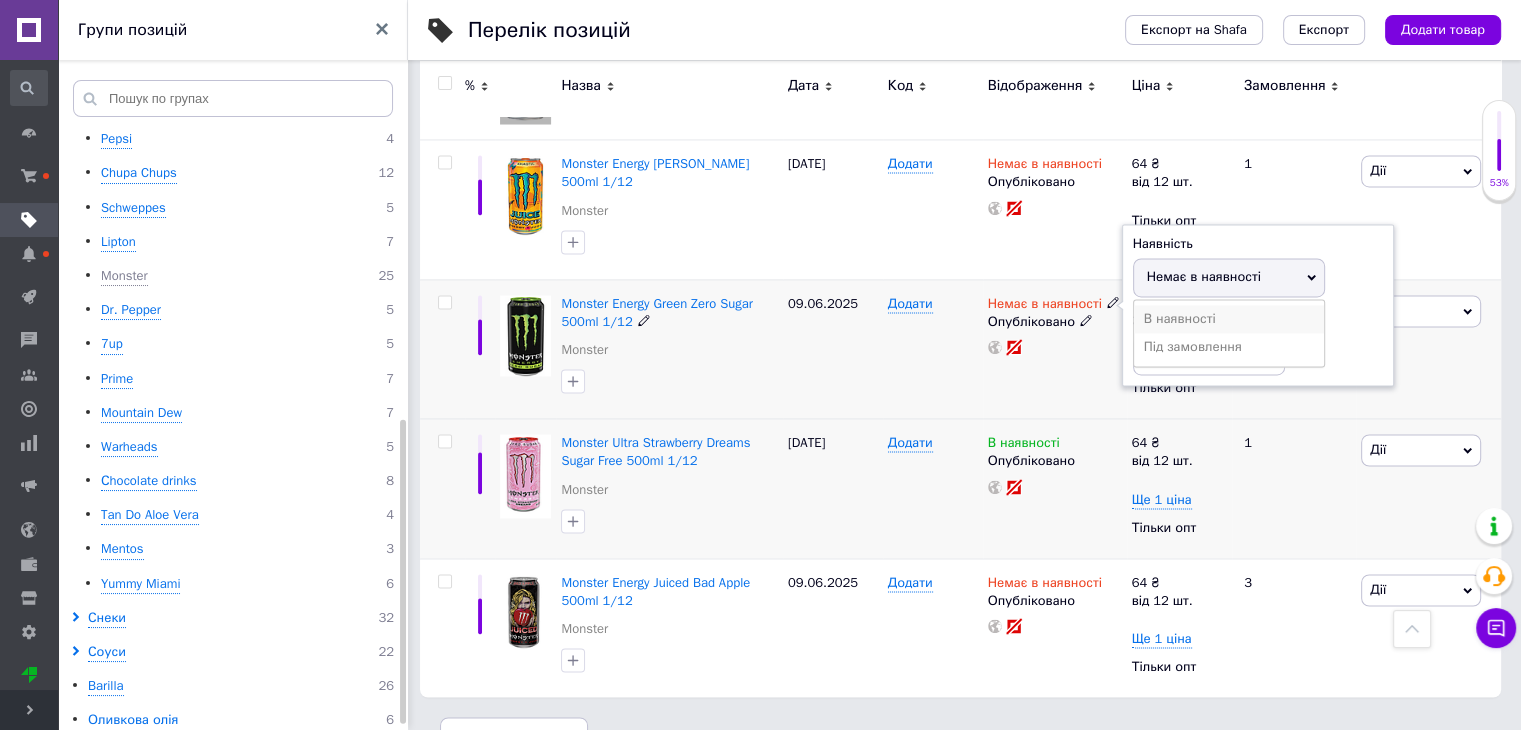 click on "В наявності" at bounding box center [1229, 319] 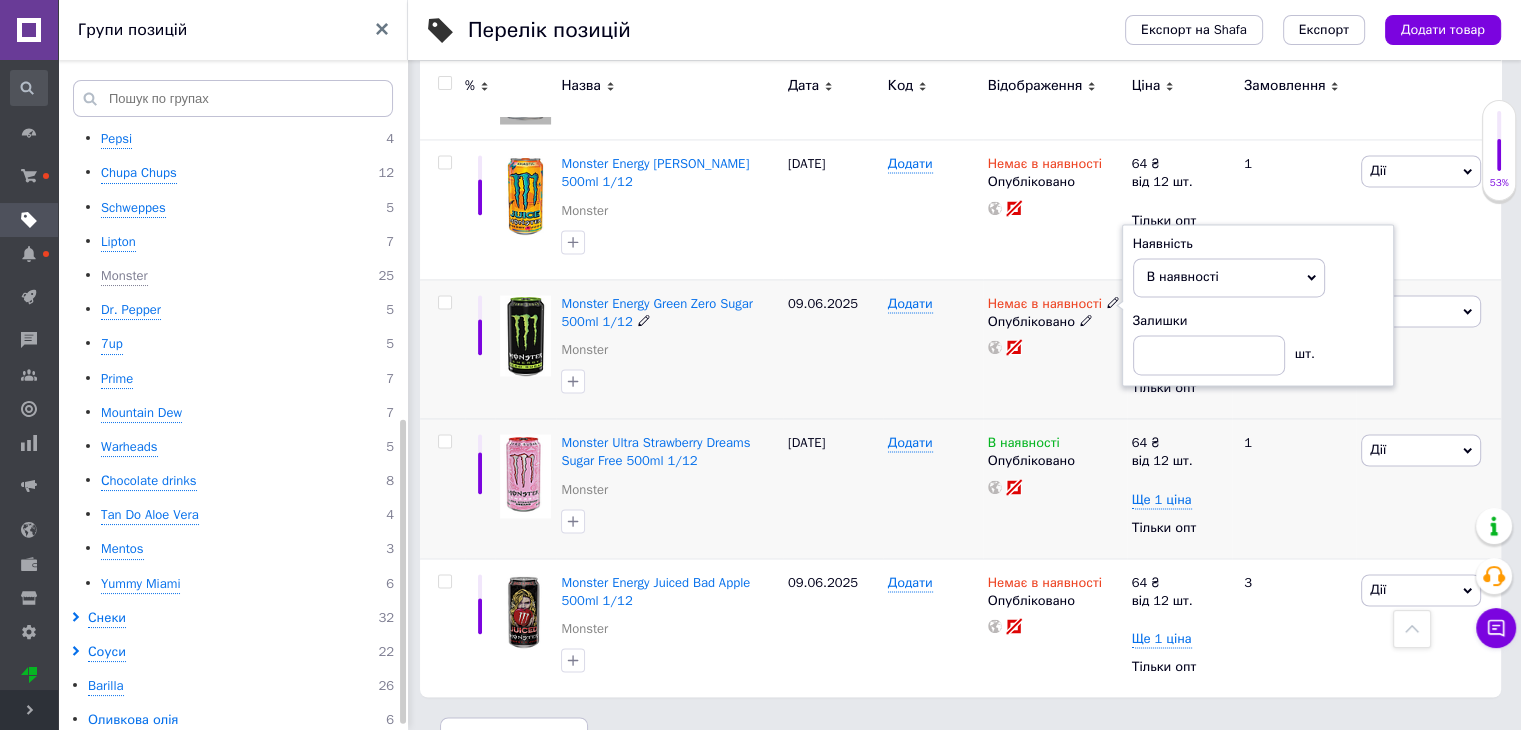 click on "Немає в наявності Наявність В наявності Немає в наявності Під замовлення Залишки шт. Опубліковано" at bounding box center (1055, 349) 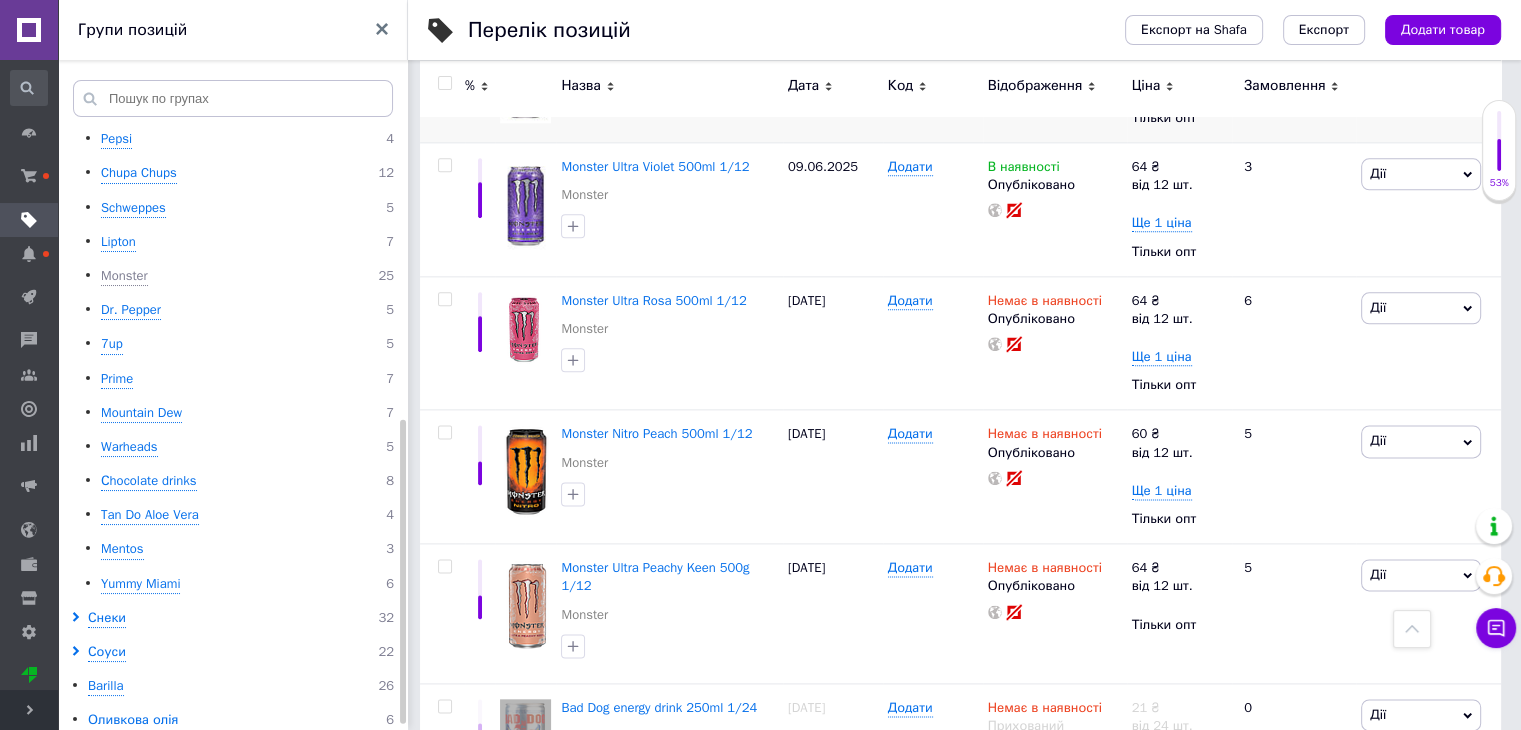 scroll, scrollTop: 2446, scrollLeft: 0, axis: vertical 